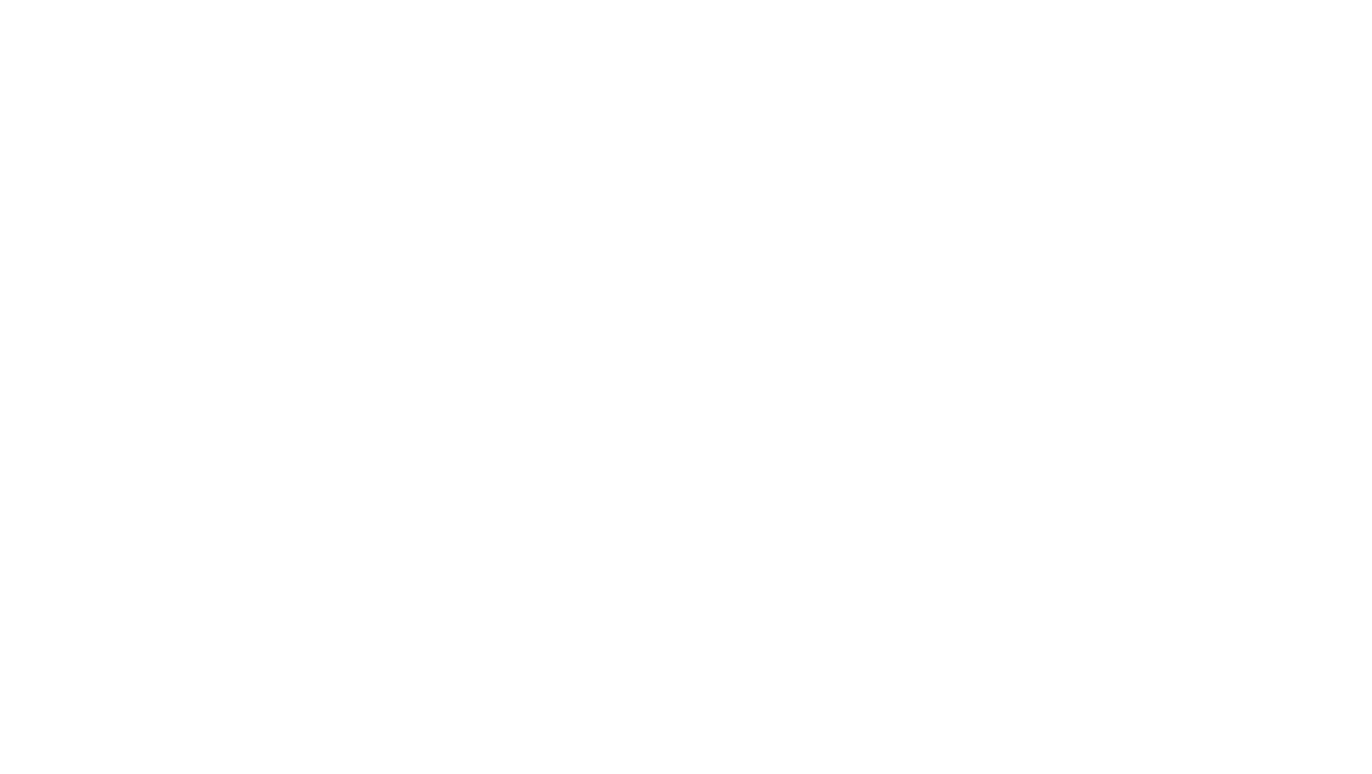 scroll, scrollTop: 0, scrollLeft: 0, axis: both 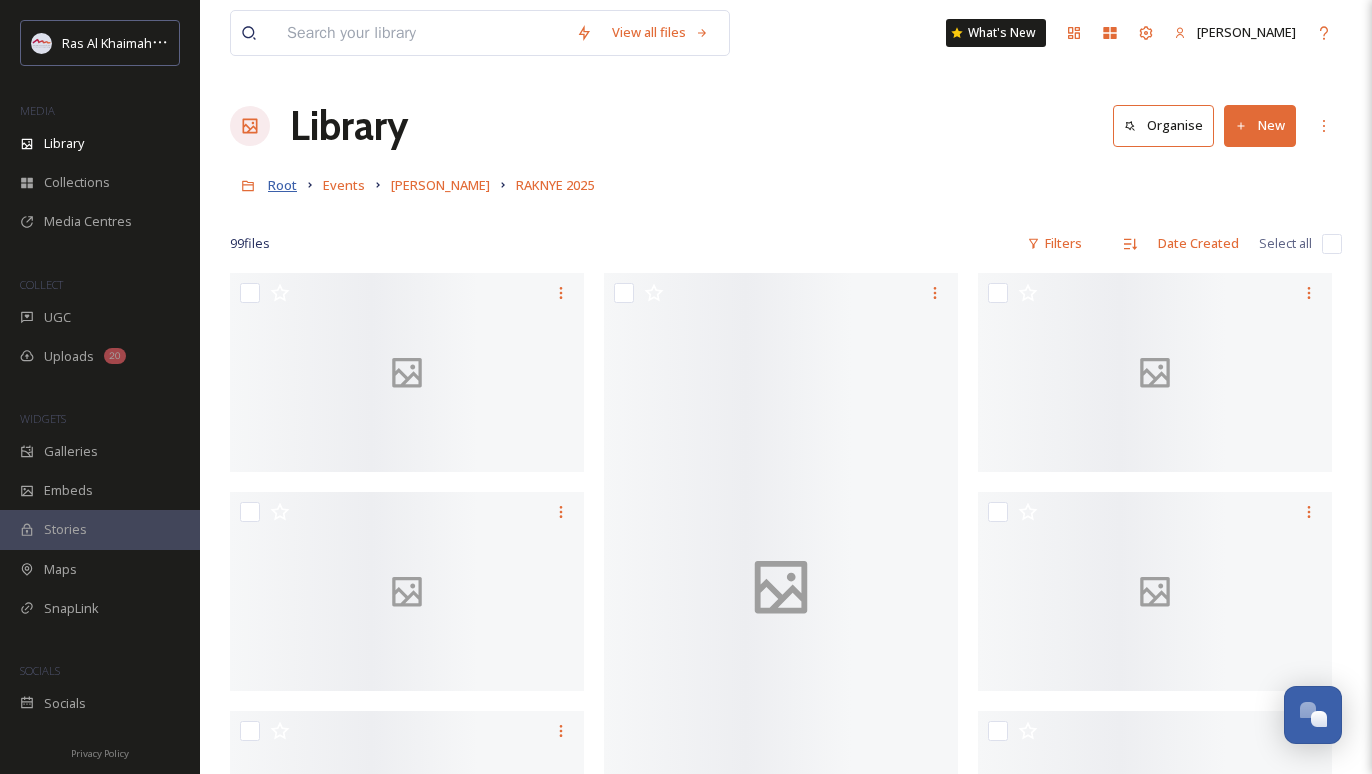 click on "Root" at bounding box center (282, 185) 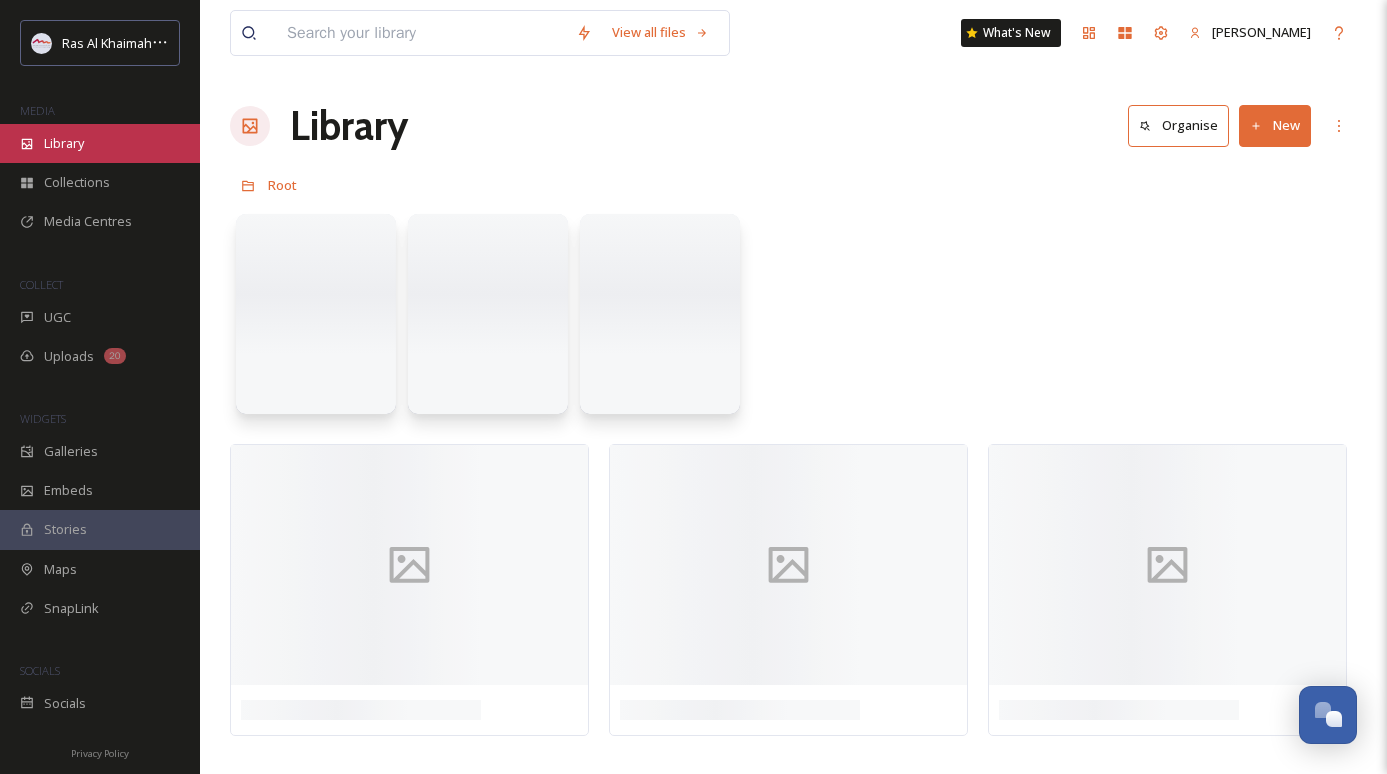 click on "Library" at bounding box center (64, 143) 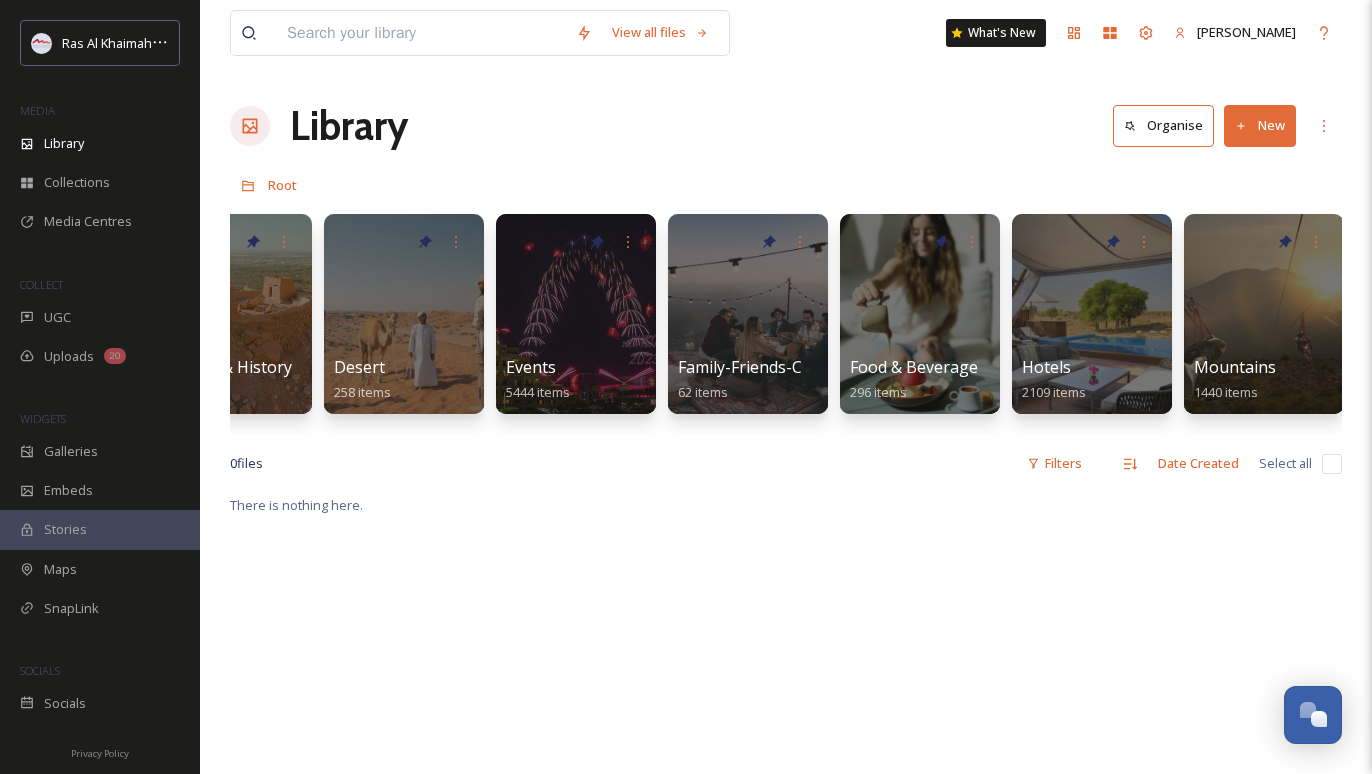 scroll, scrollTop: 0, scrollLeft: 1093, axis: horizontal 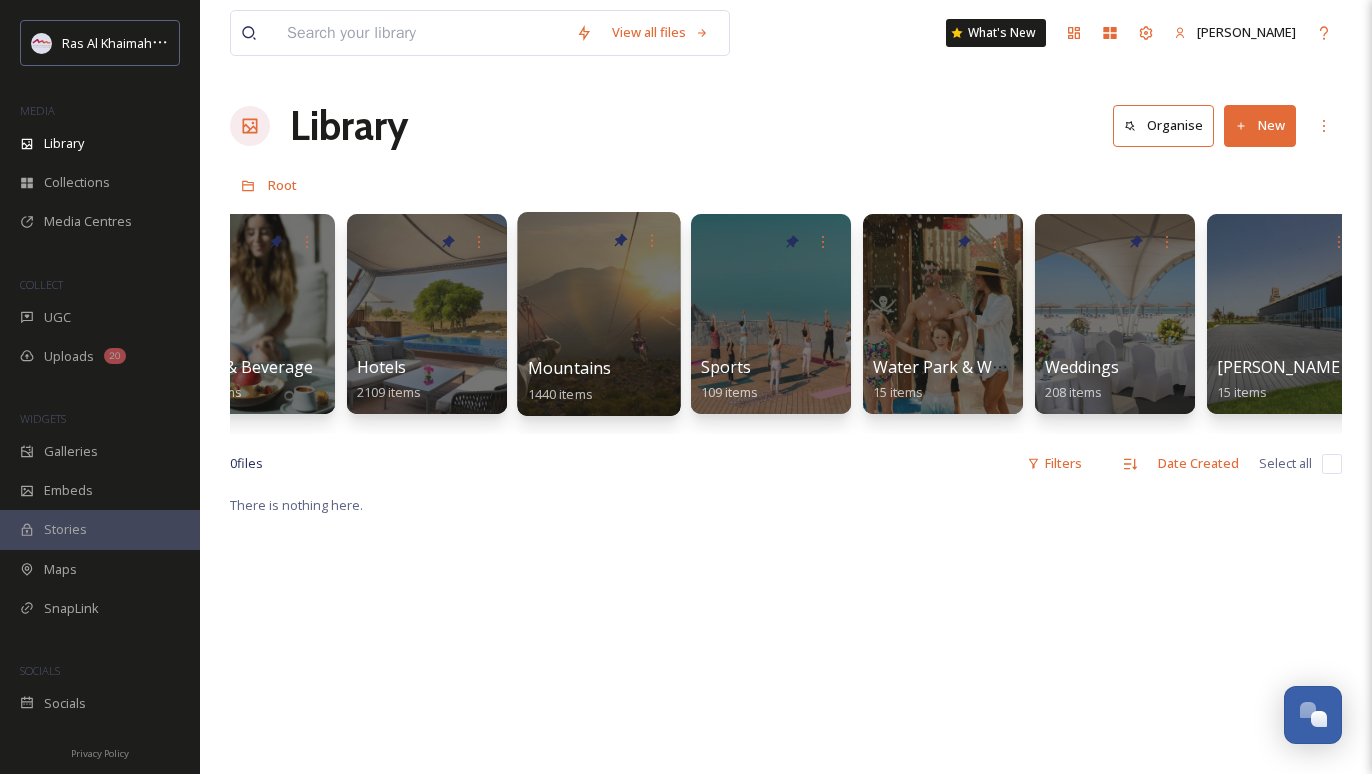 click on "Mountains  1440   items" at bounding box center (599, 381) 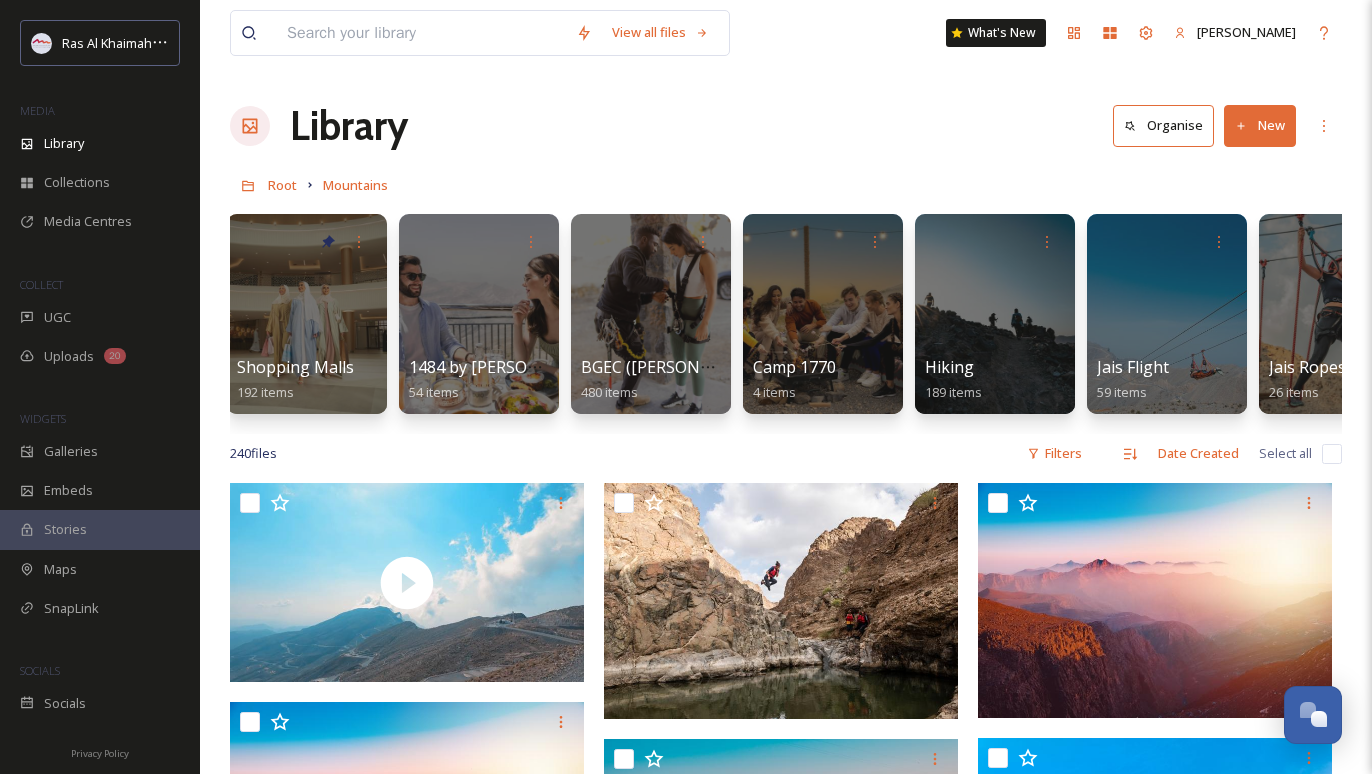 scroll, scrollTop: 0, scrollLeft: 439, axis: horizontal 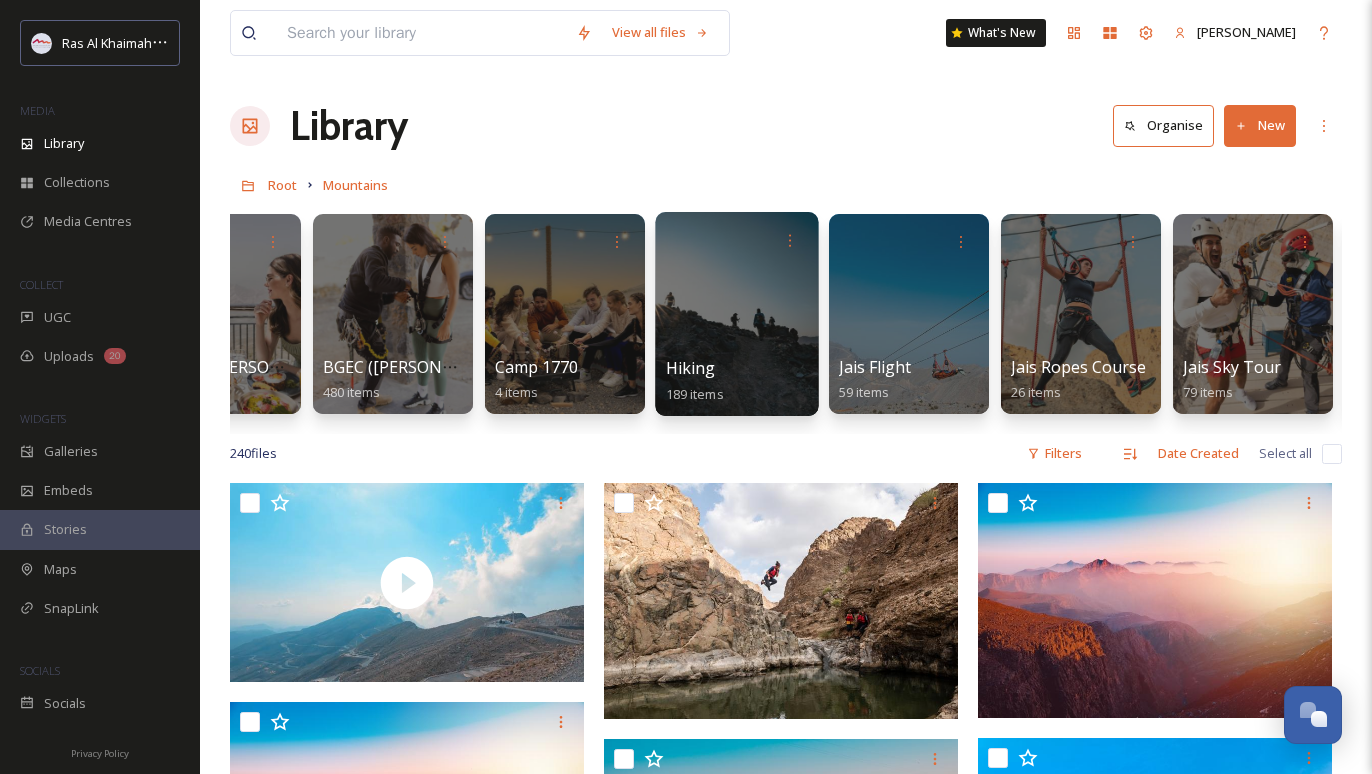 click at bounding box center [736, 314] 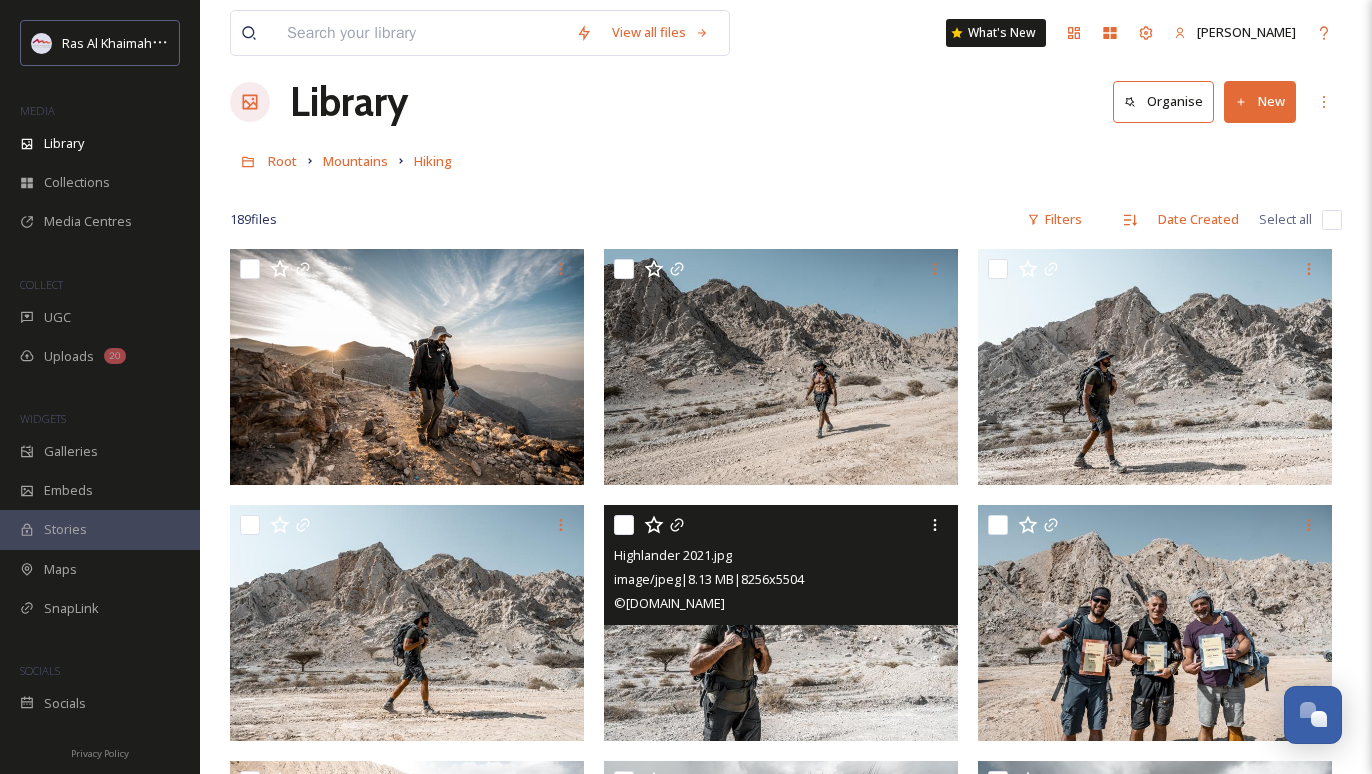 scroll, scrollTop: 0, scrollLeft: 0, axis: both 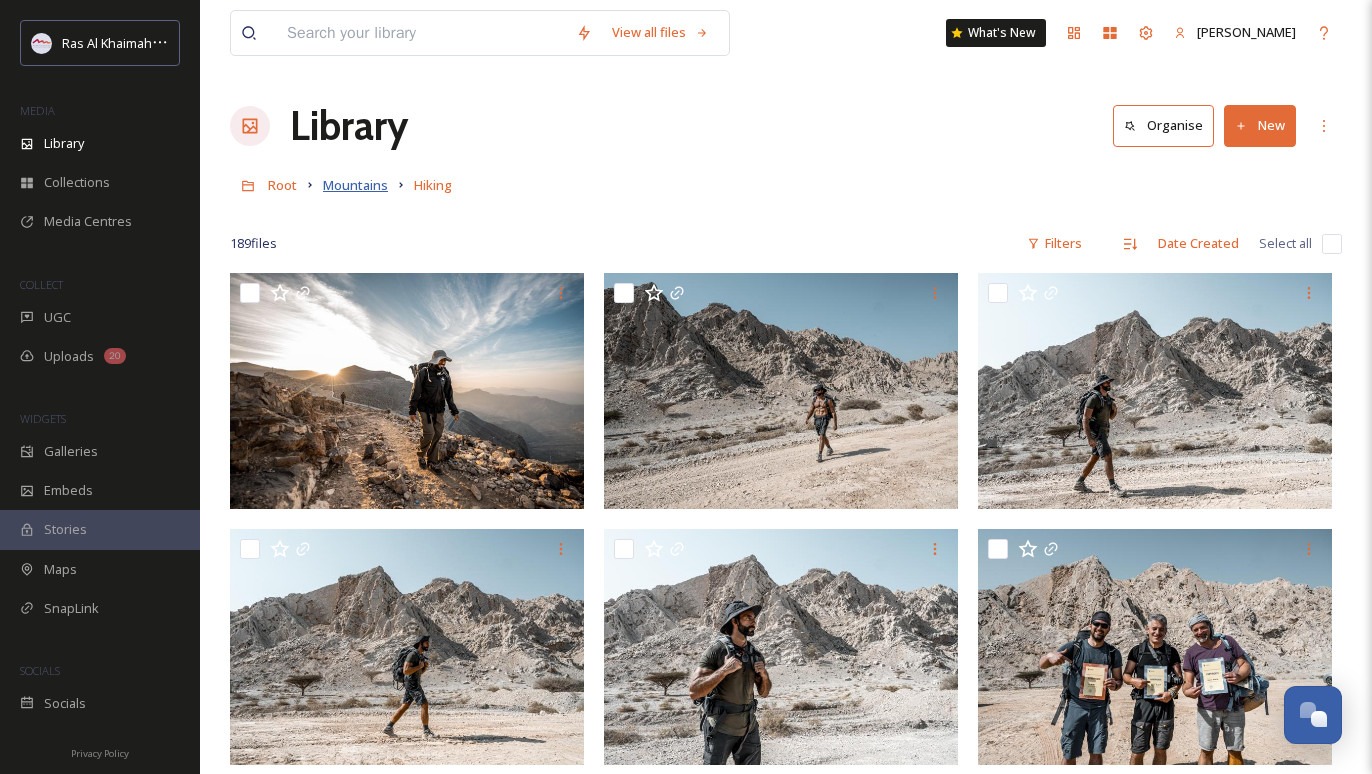 click on "Mountains" at bounding box center [355, 185] 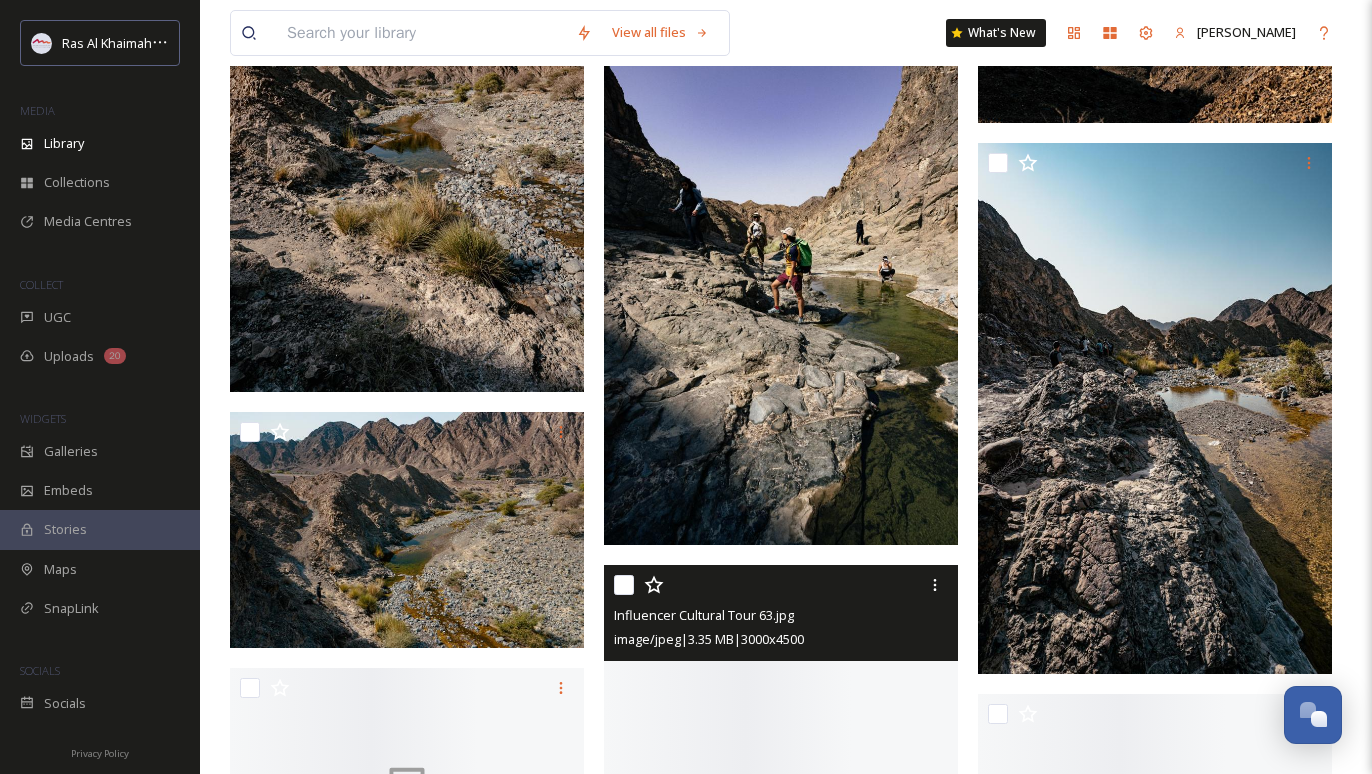 scroll, scrollTop: 14900, scrollLeft: 0, axis: vertical 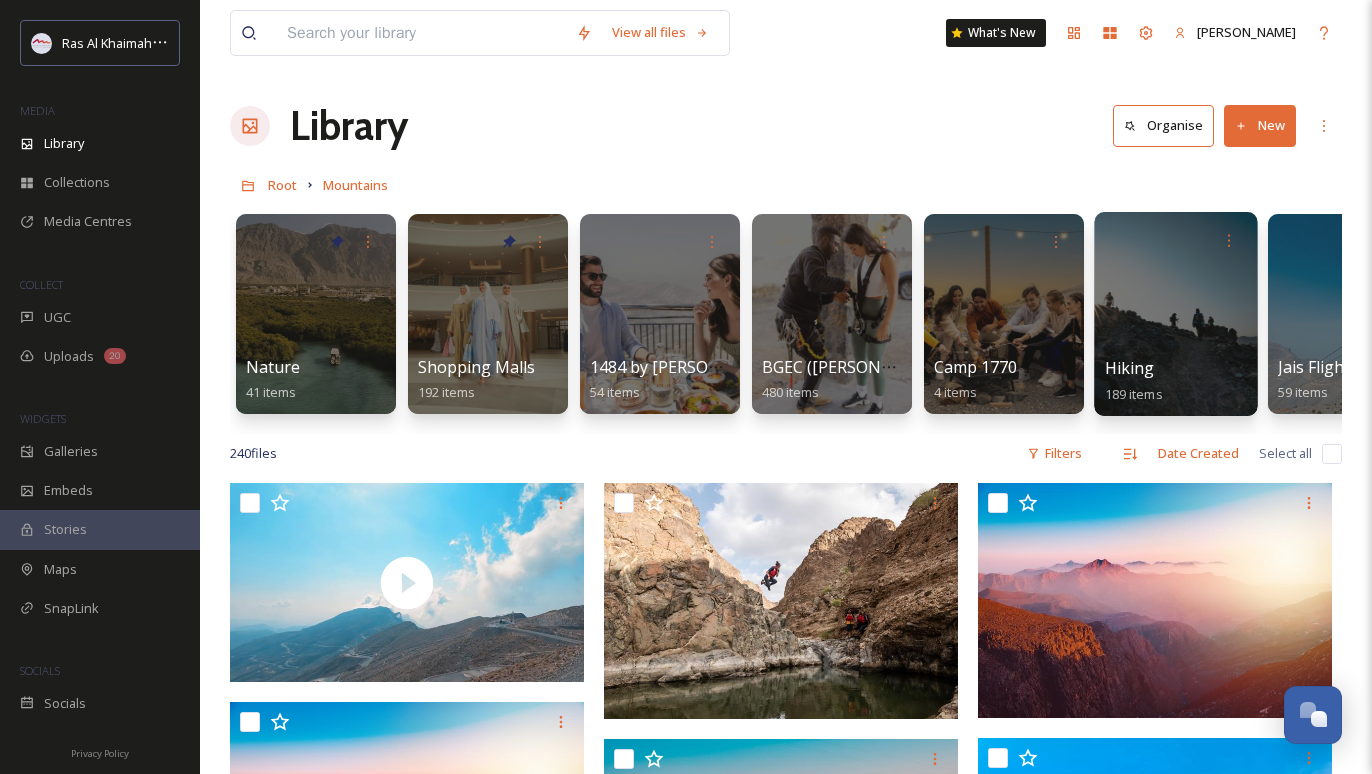 click at bounding box center (1175, 314) 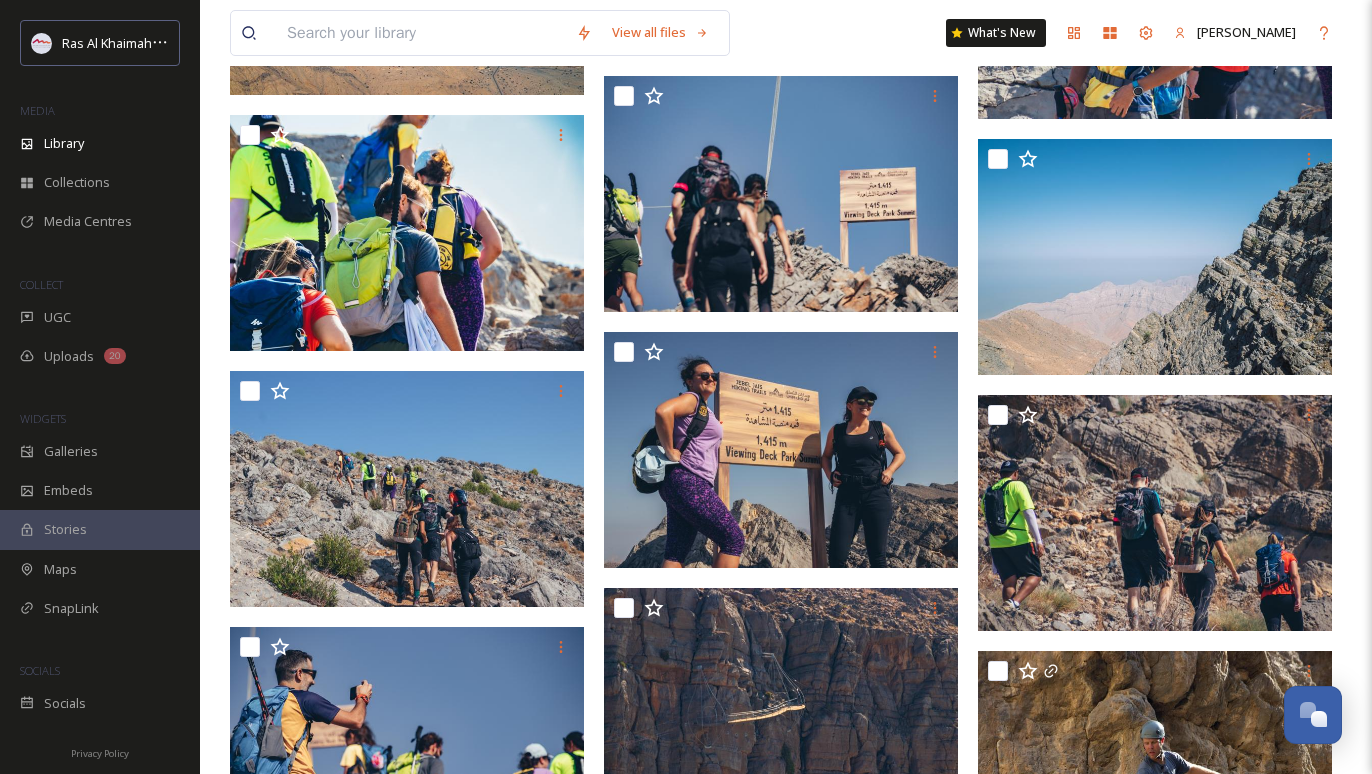 scroll, scrollTop: 16848, scrollLeft: 0, axis: vertical 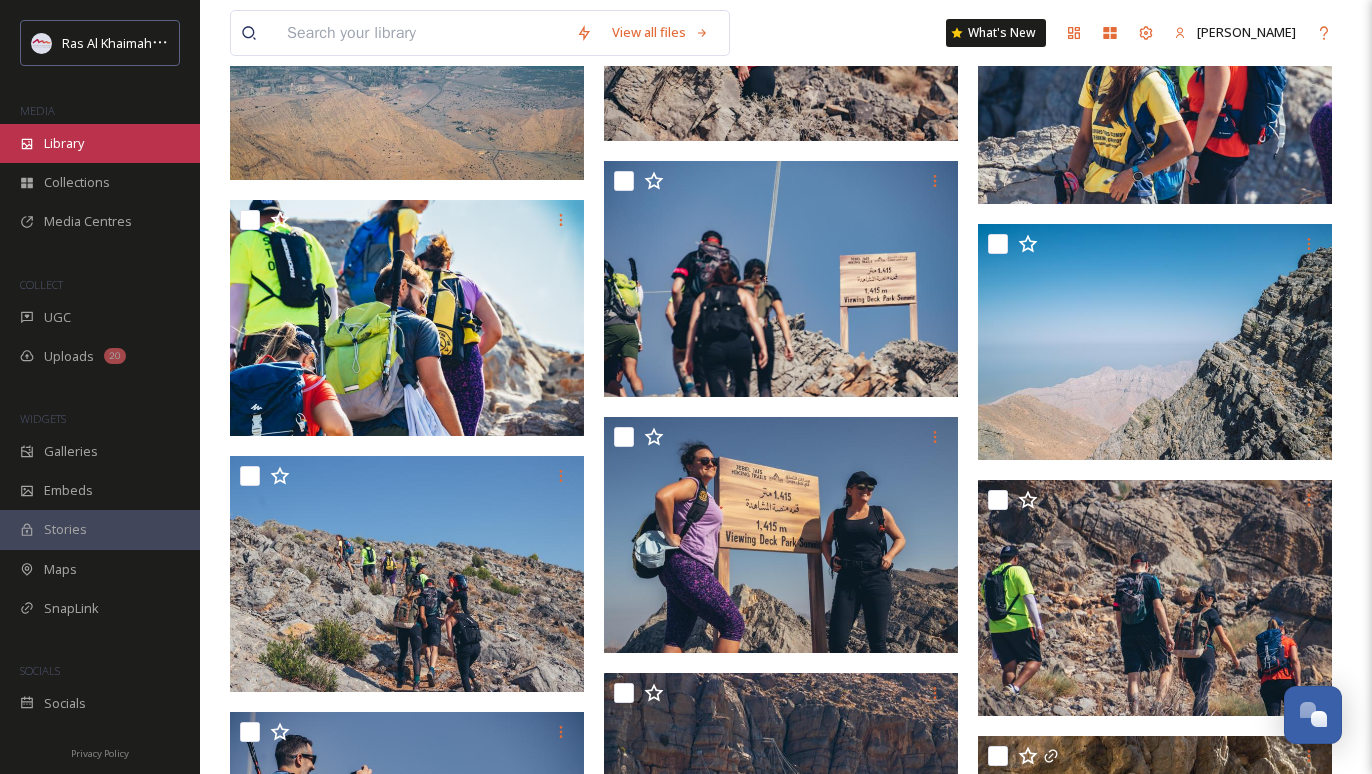 click on "Library" at bounding box center [100, 143] 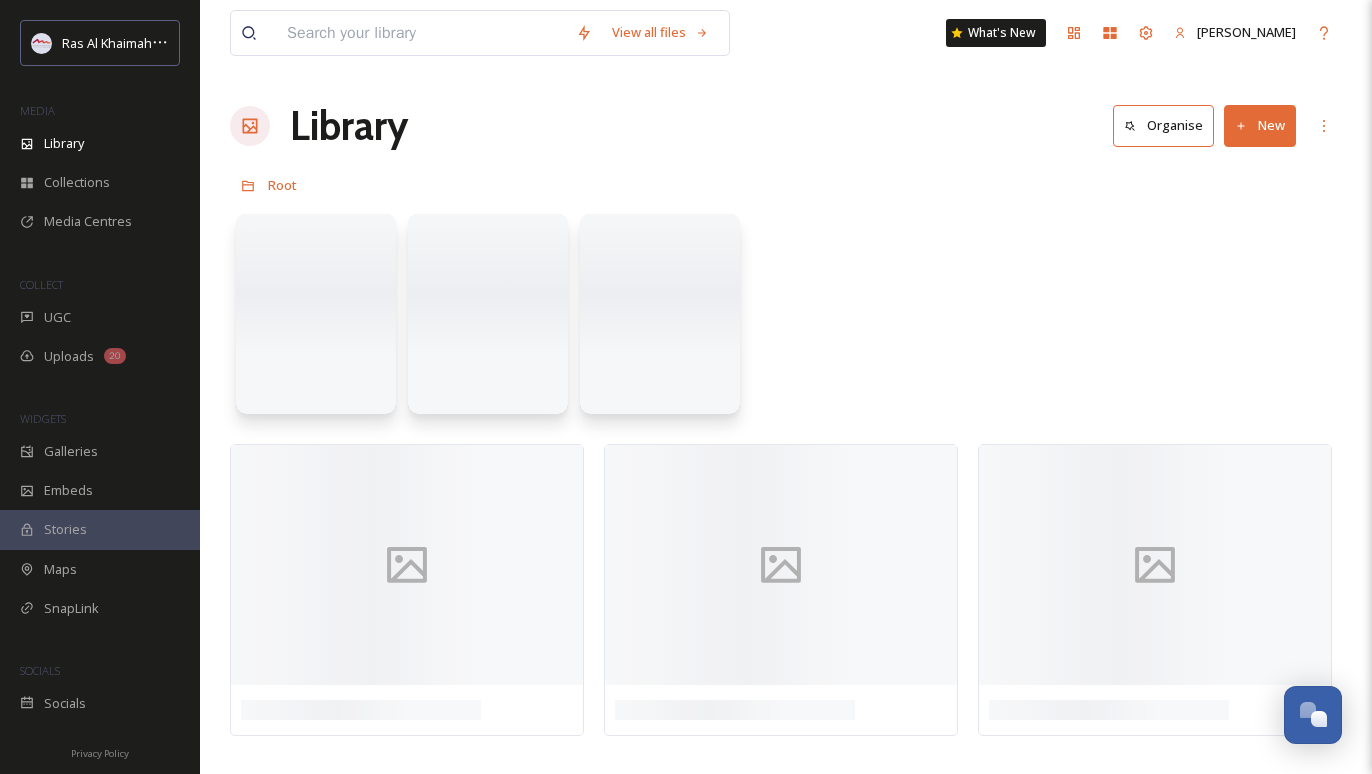 scroll, scrollTop: 0, scrollLeft: 0, axis: both 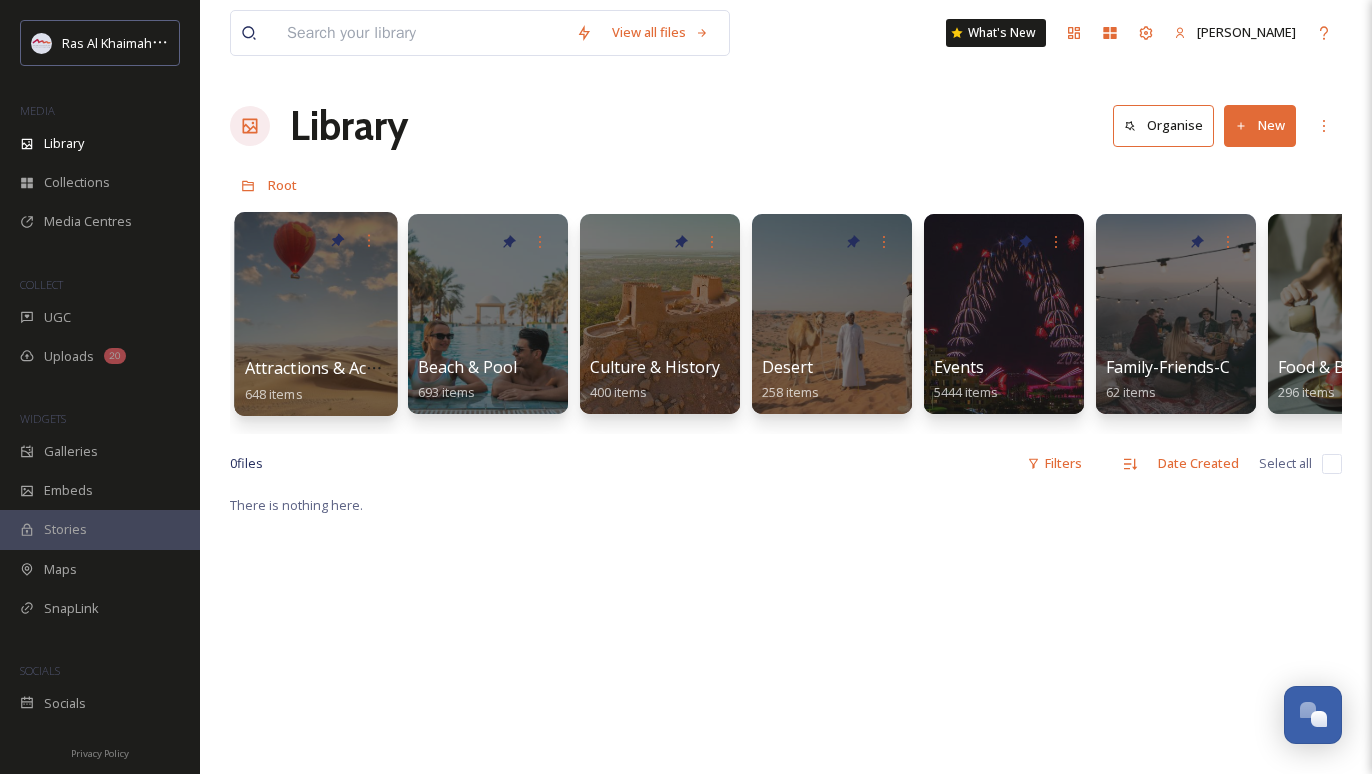 click at bounding box center [315, 314] 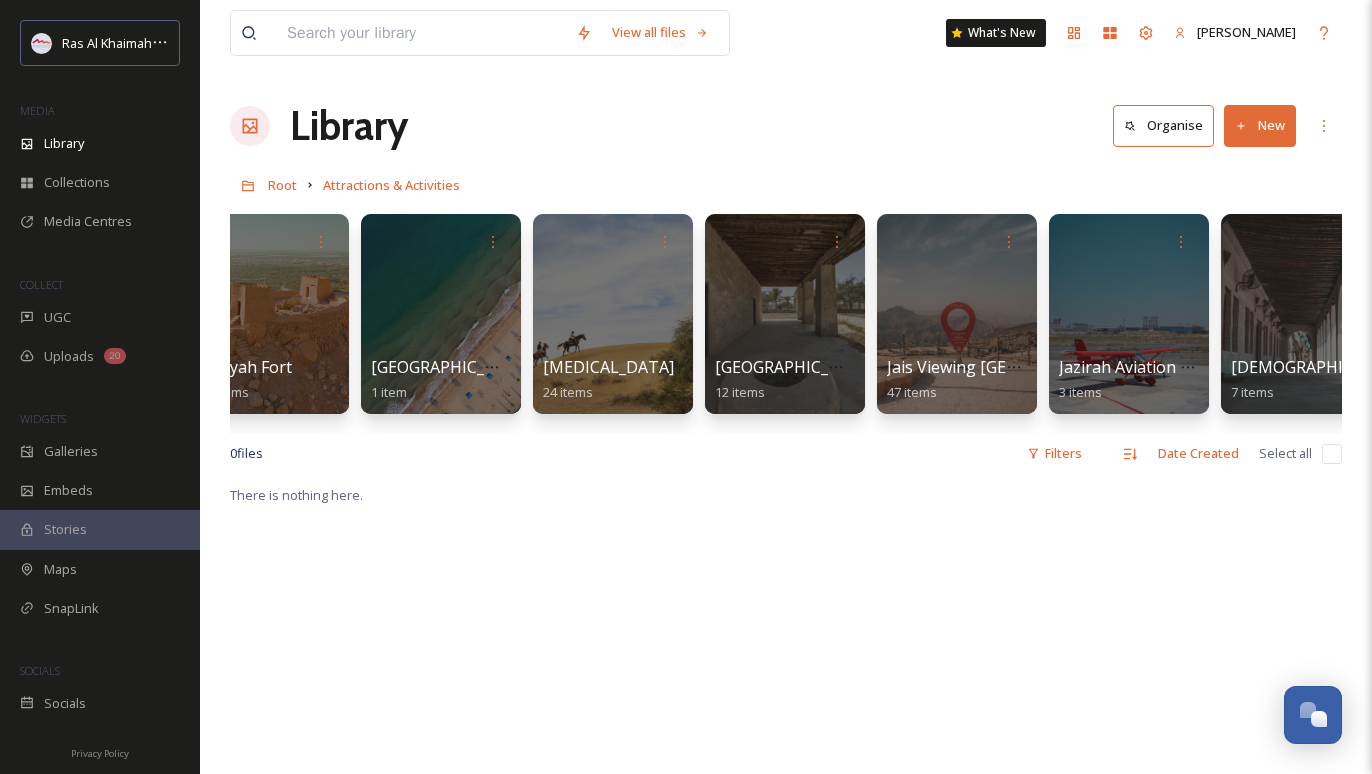 scroll, scrollTop: 0, scrollLeft: 0, axis: both 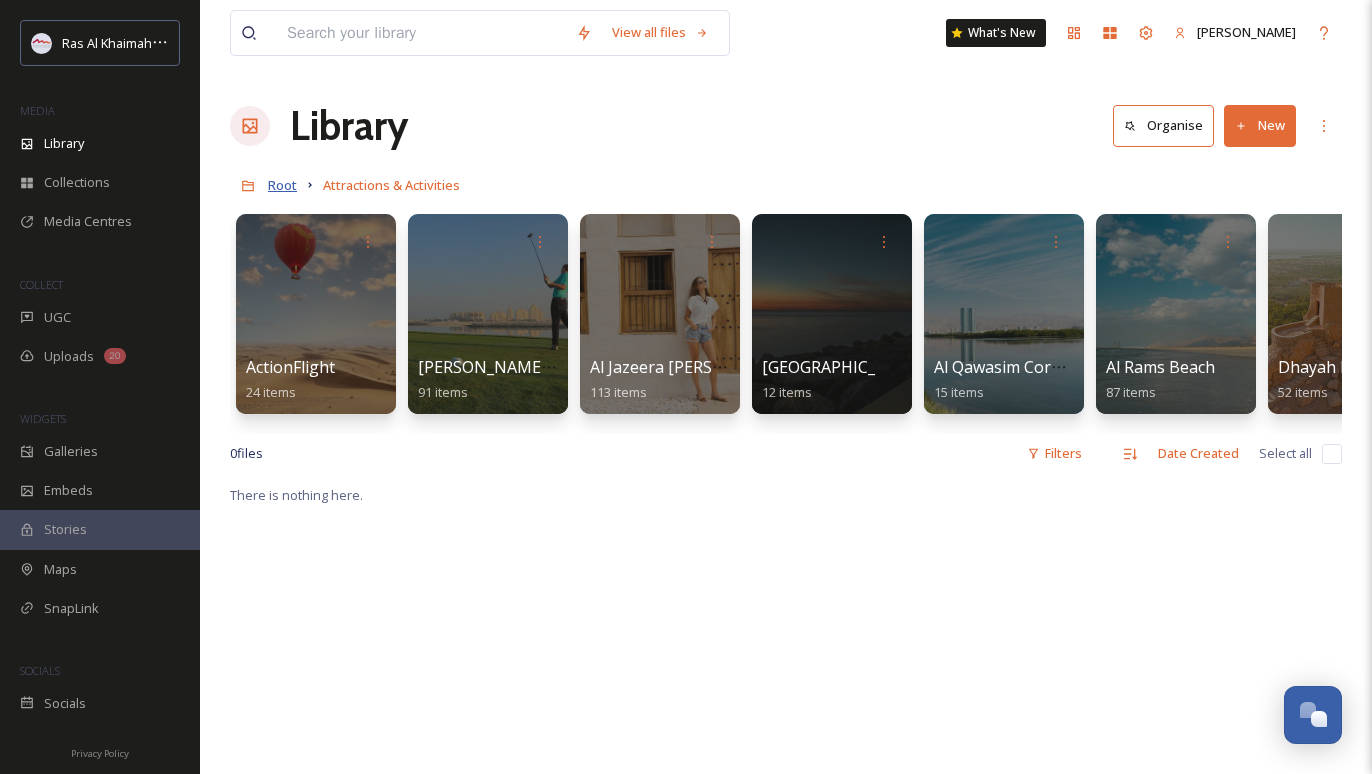 click on "Root" at bounding box center (282, 185) 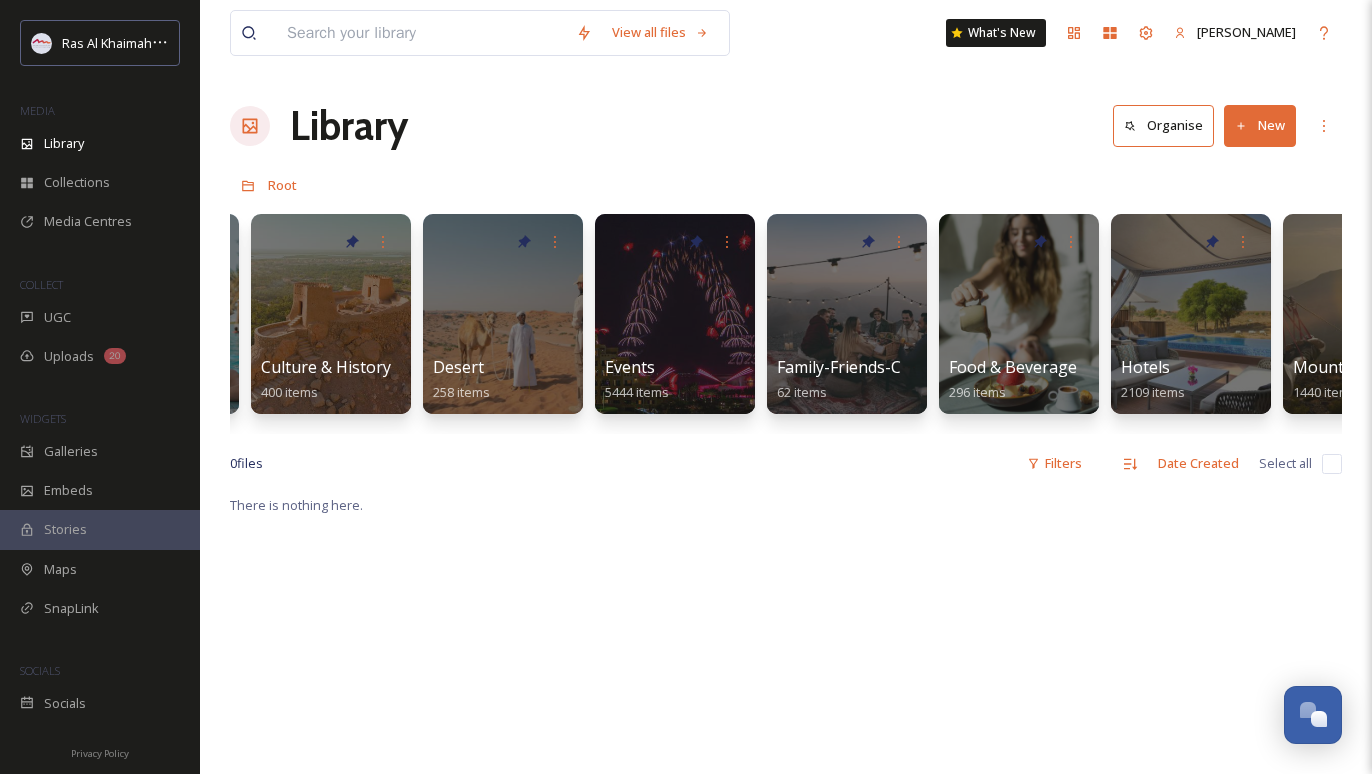 scroll, scrollTop: 0, scrollLeft: 530, axis: horizontal 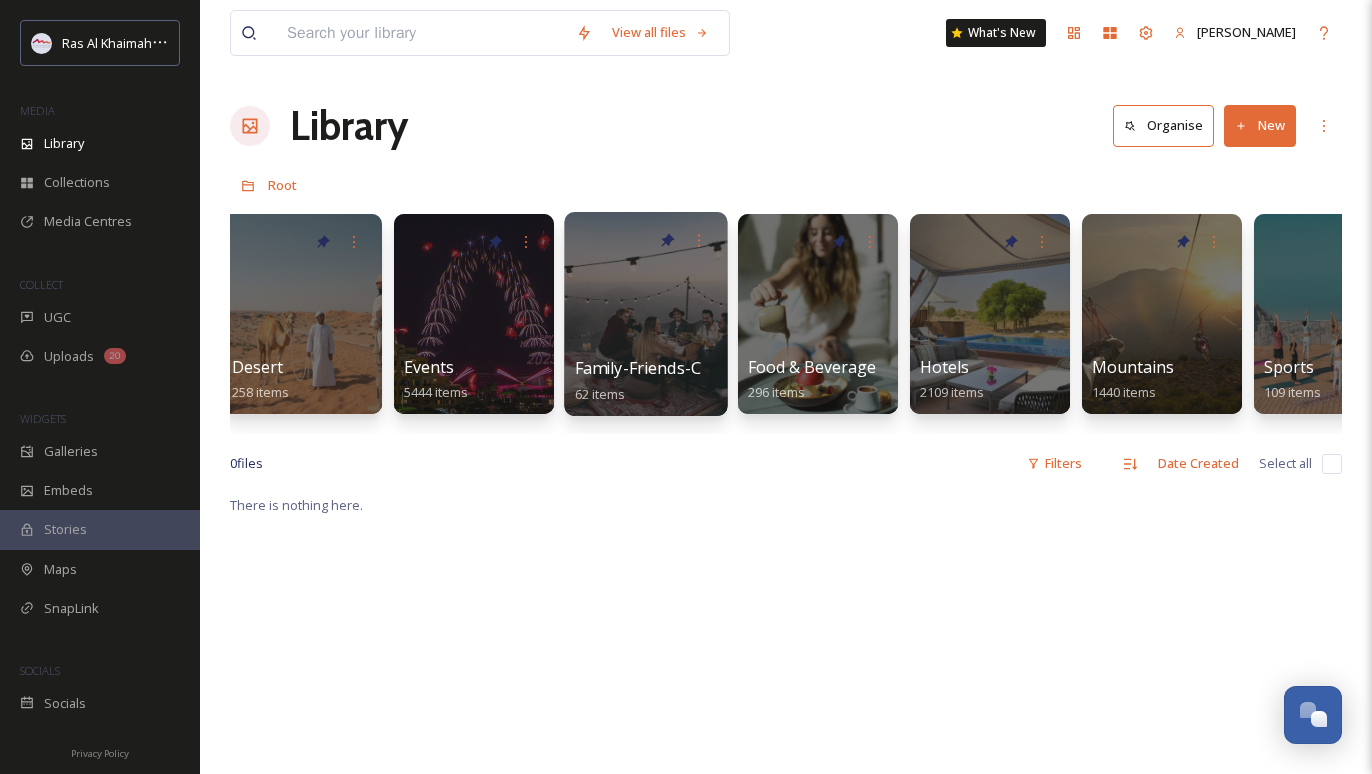 click at bounding box center [645, 314] 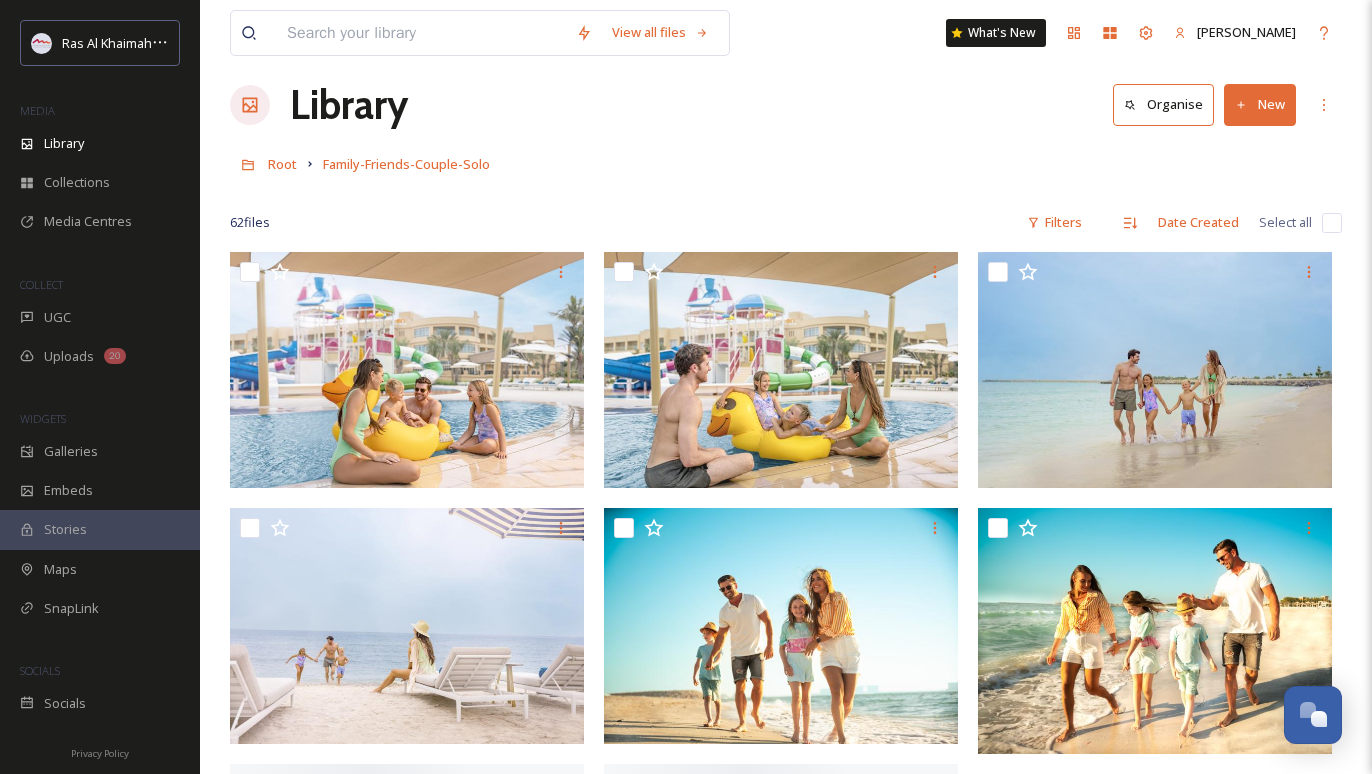 scroll, scrollTop: 0, scrollLeft: 0, axis: both 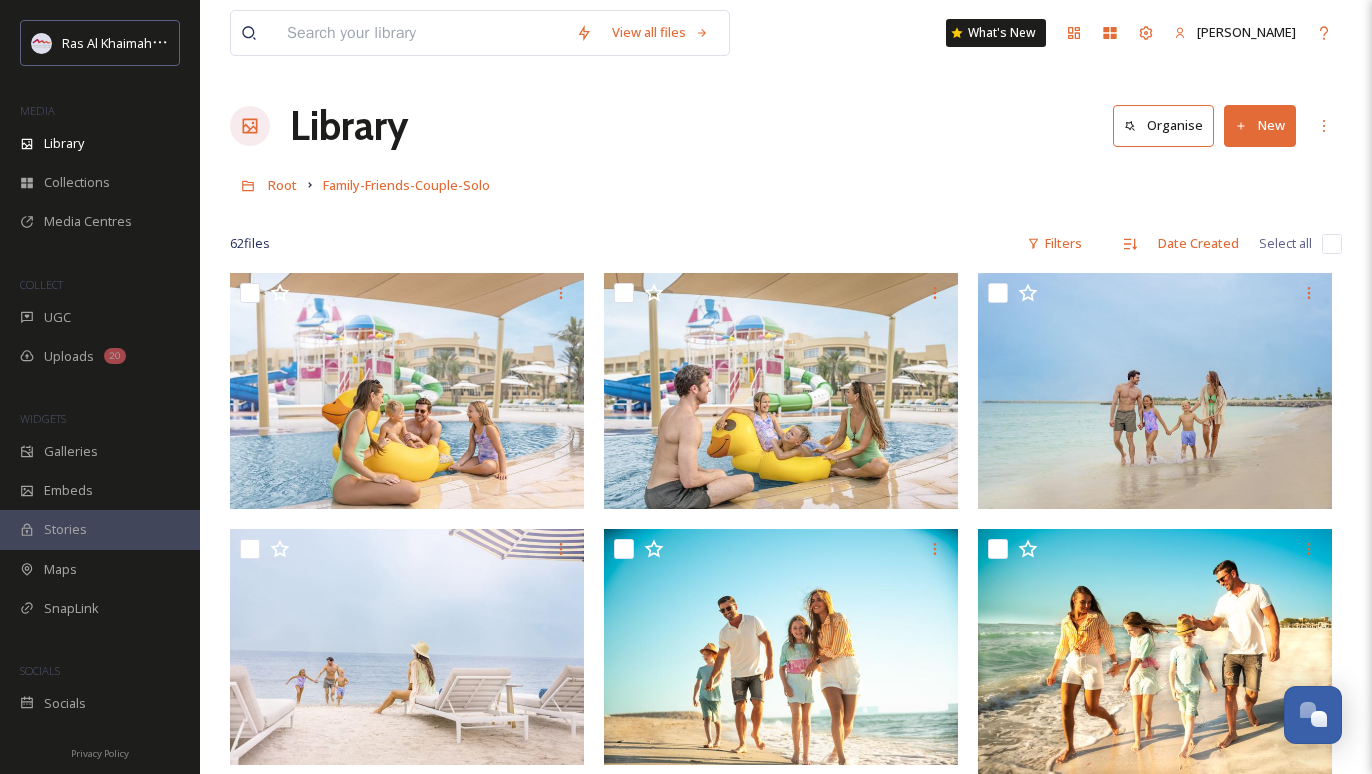 click on "Root" at bounding box center [282, 185] 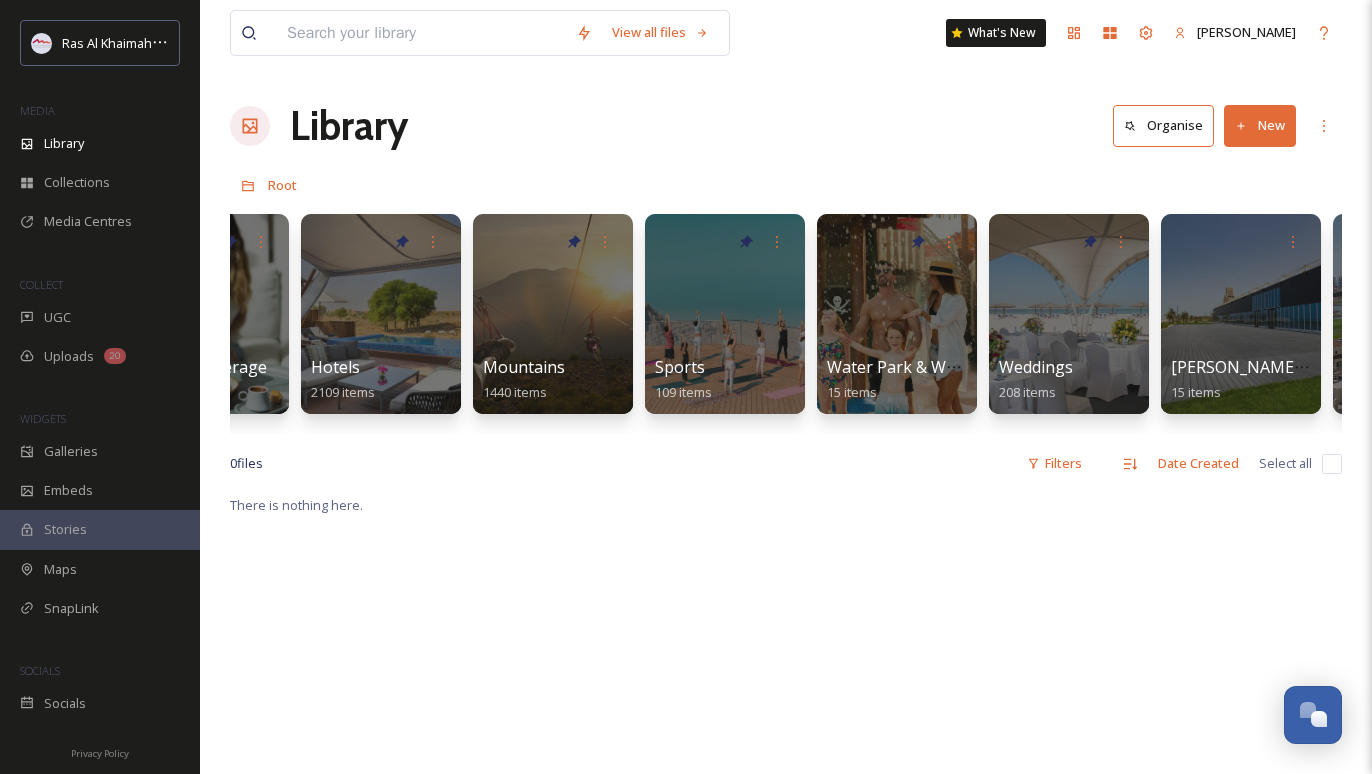 scroll, scrollTop: 0, scrollLeft: 1468, axis: horizontal 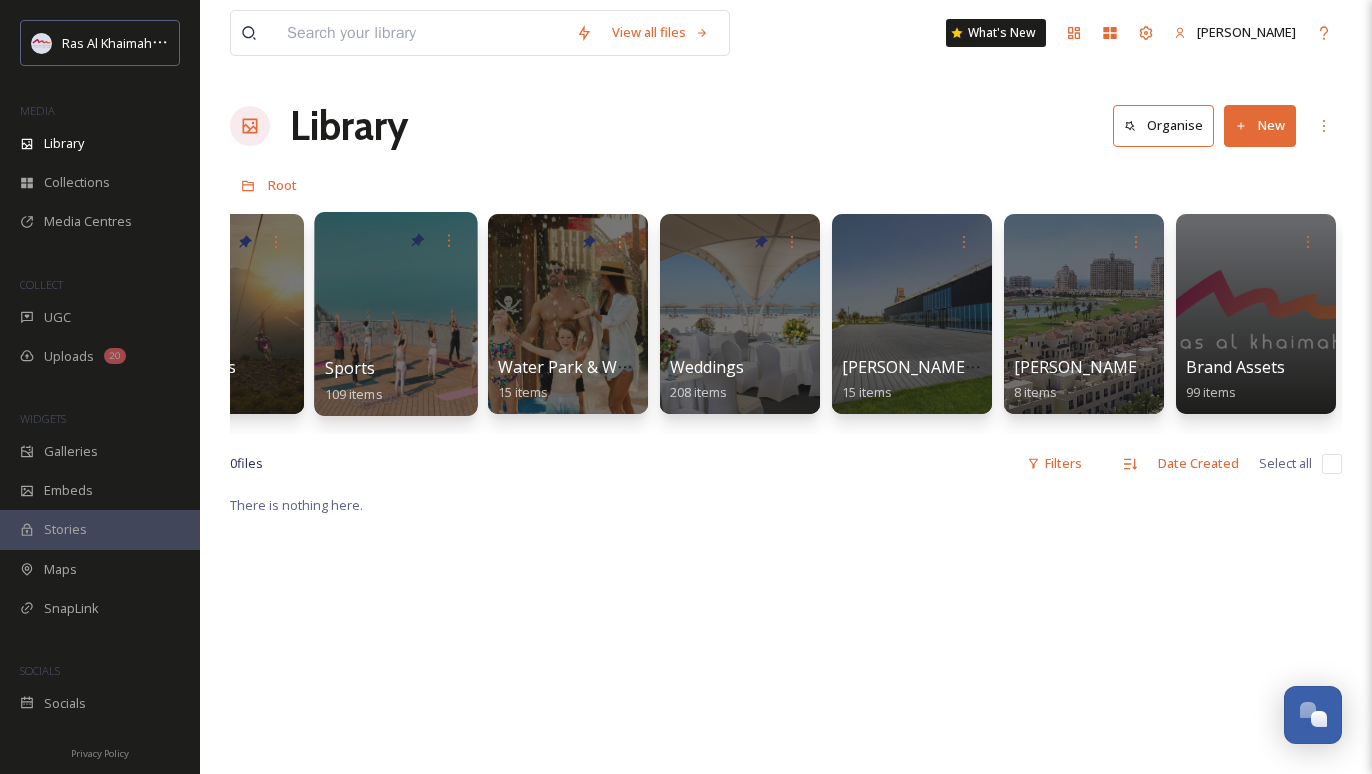 click at bounding box center [395, 314] 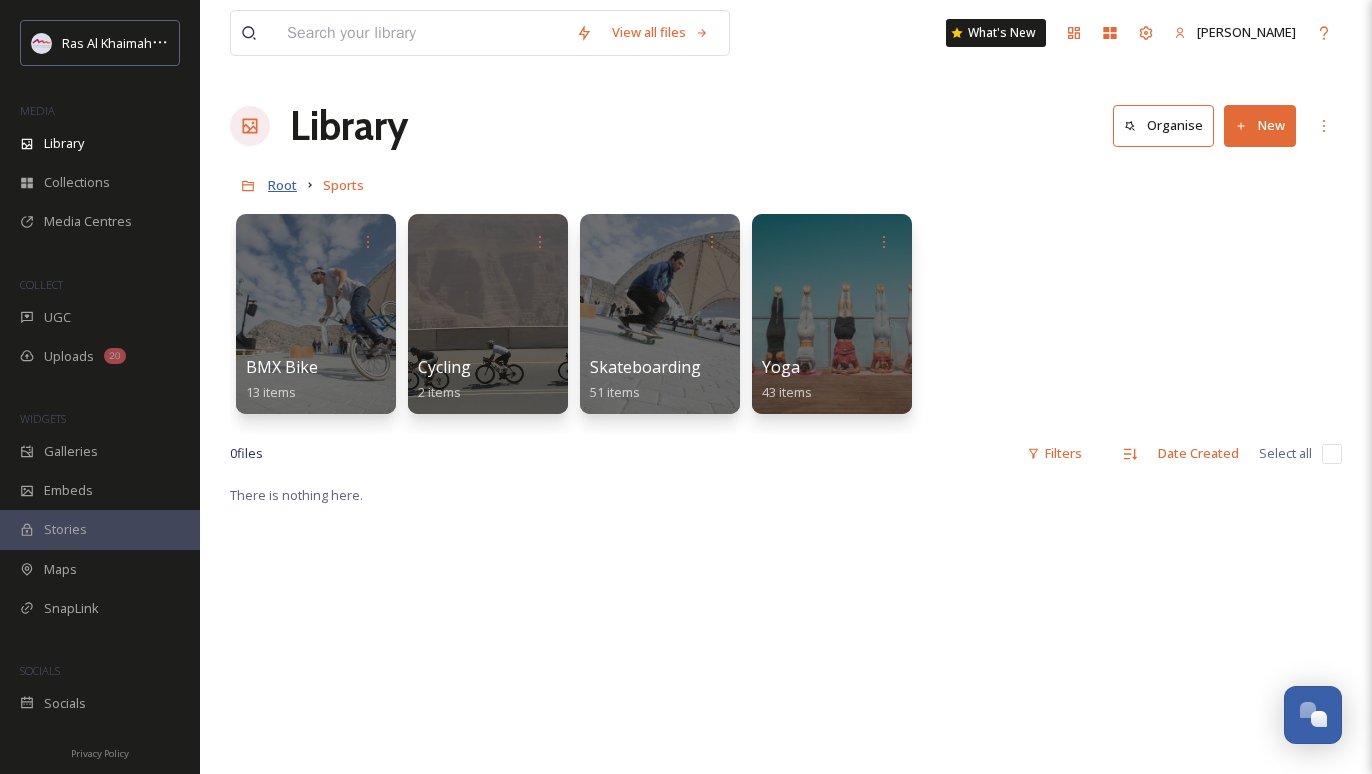 click on "Root" at bounding box center (282, 185) 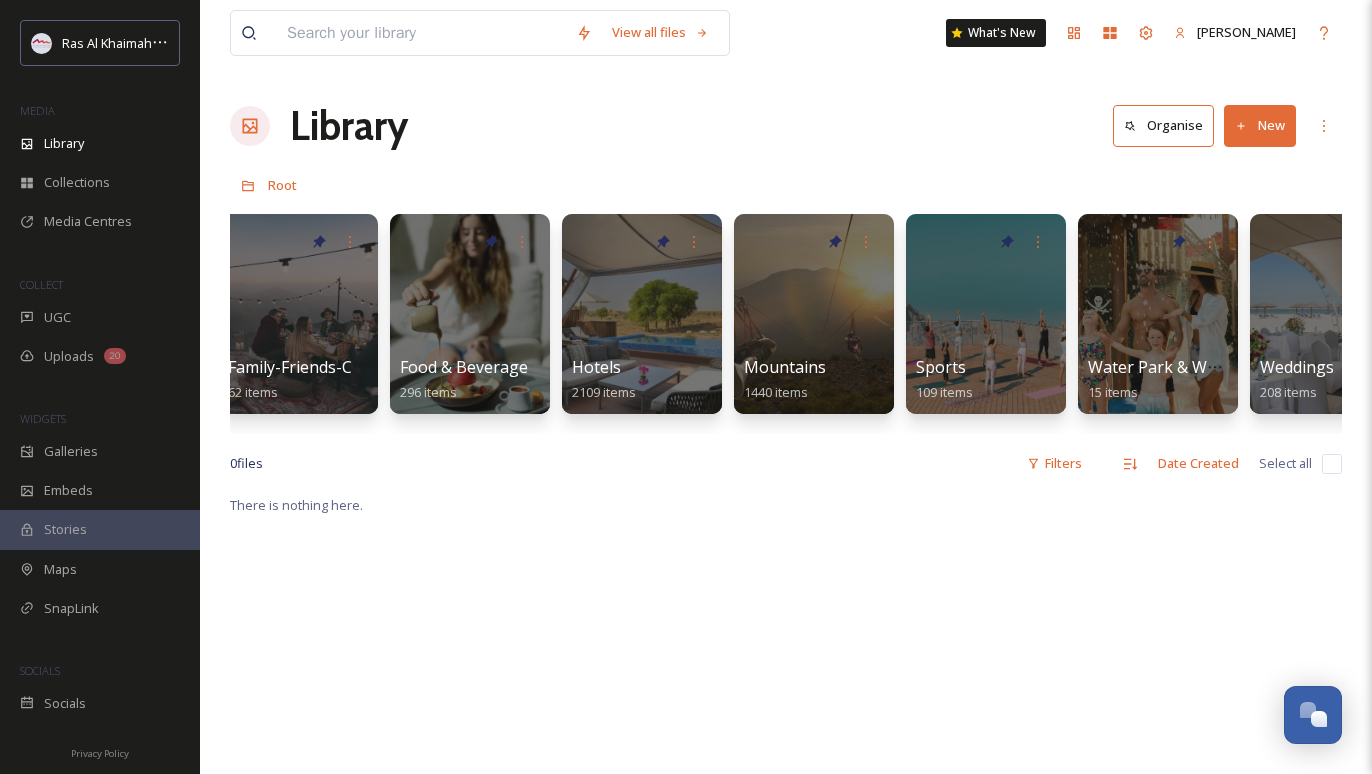 scroll, scrollTop: 0, scrollLeft: 876, axis: horizontal 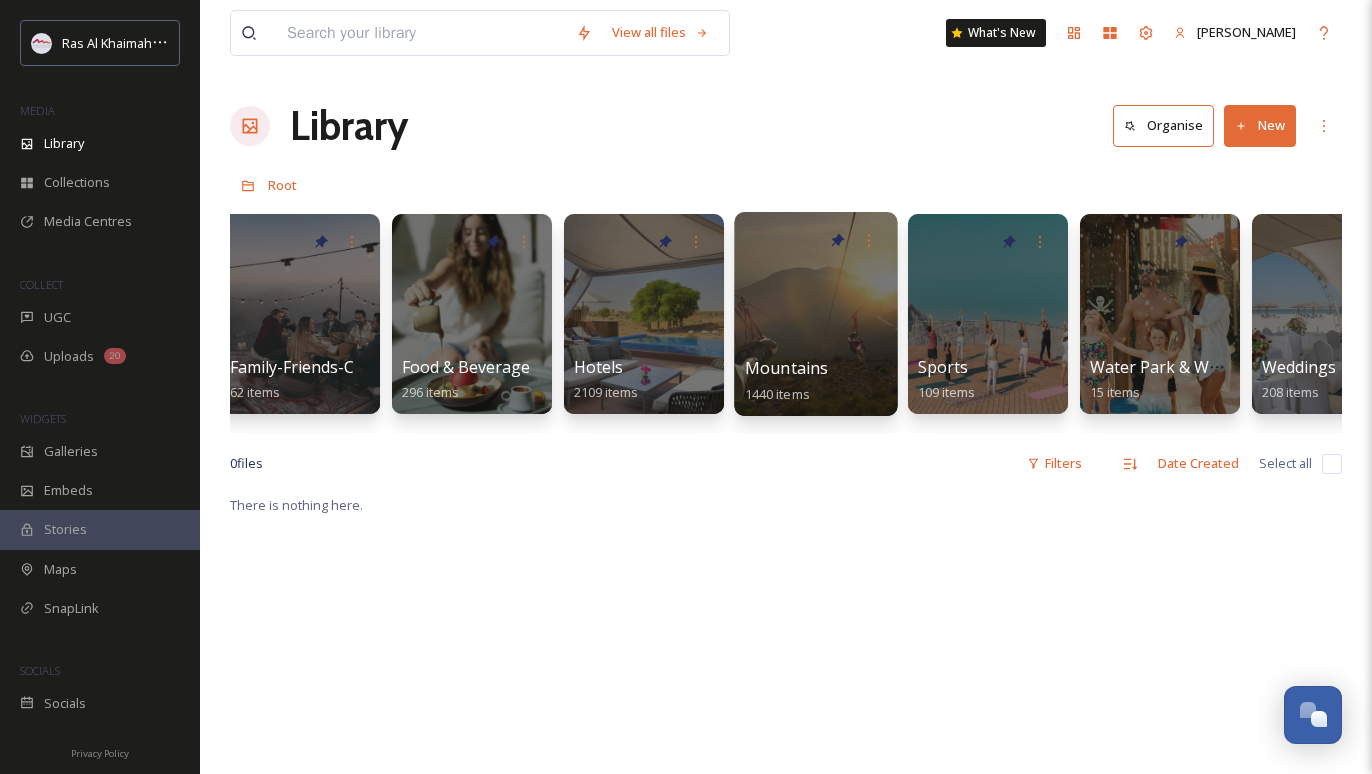 click at bounding box center (815, 314) 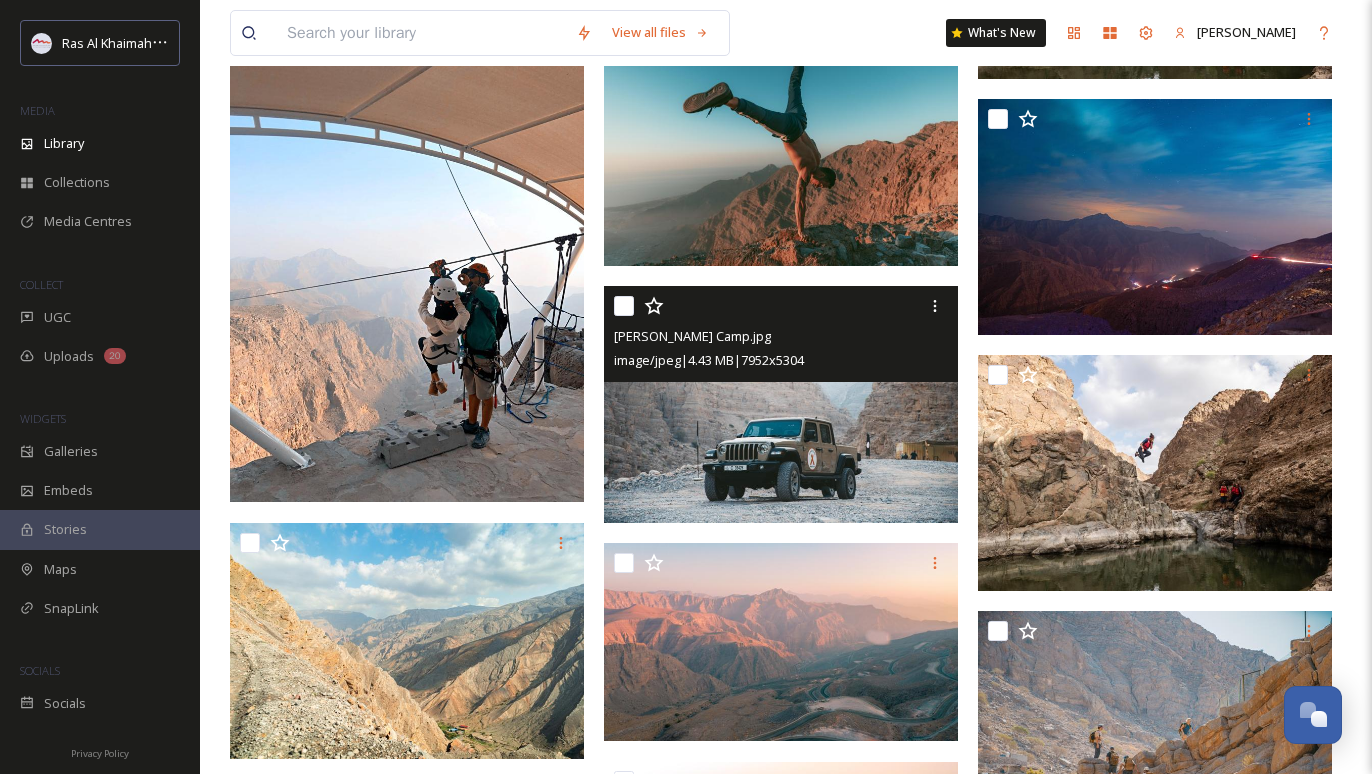 scroll, scrollTop: 7400, scrollLeft: 0, axis: vertical 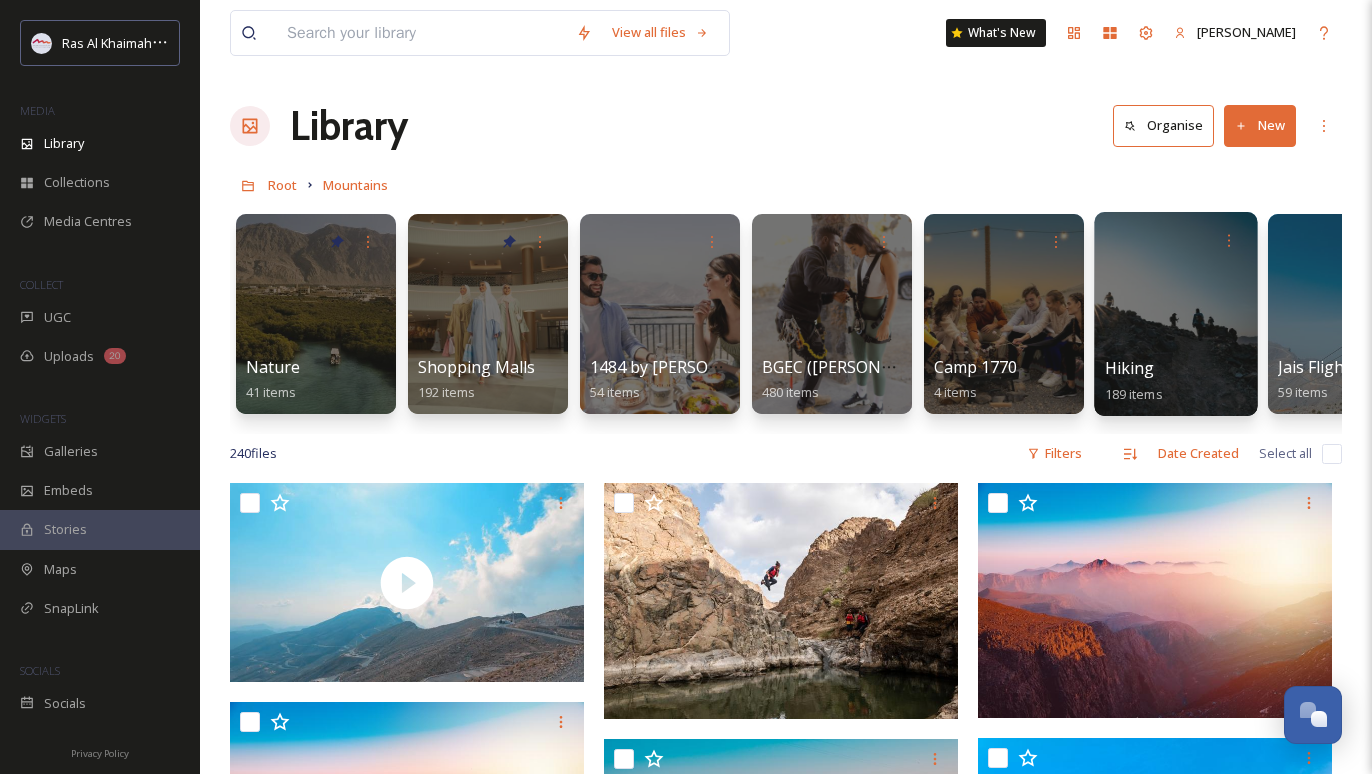 click at bounding box center [1175, 314] 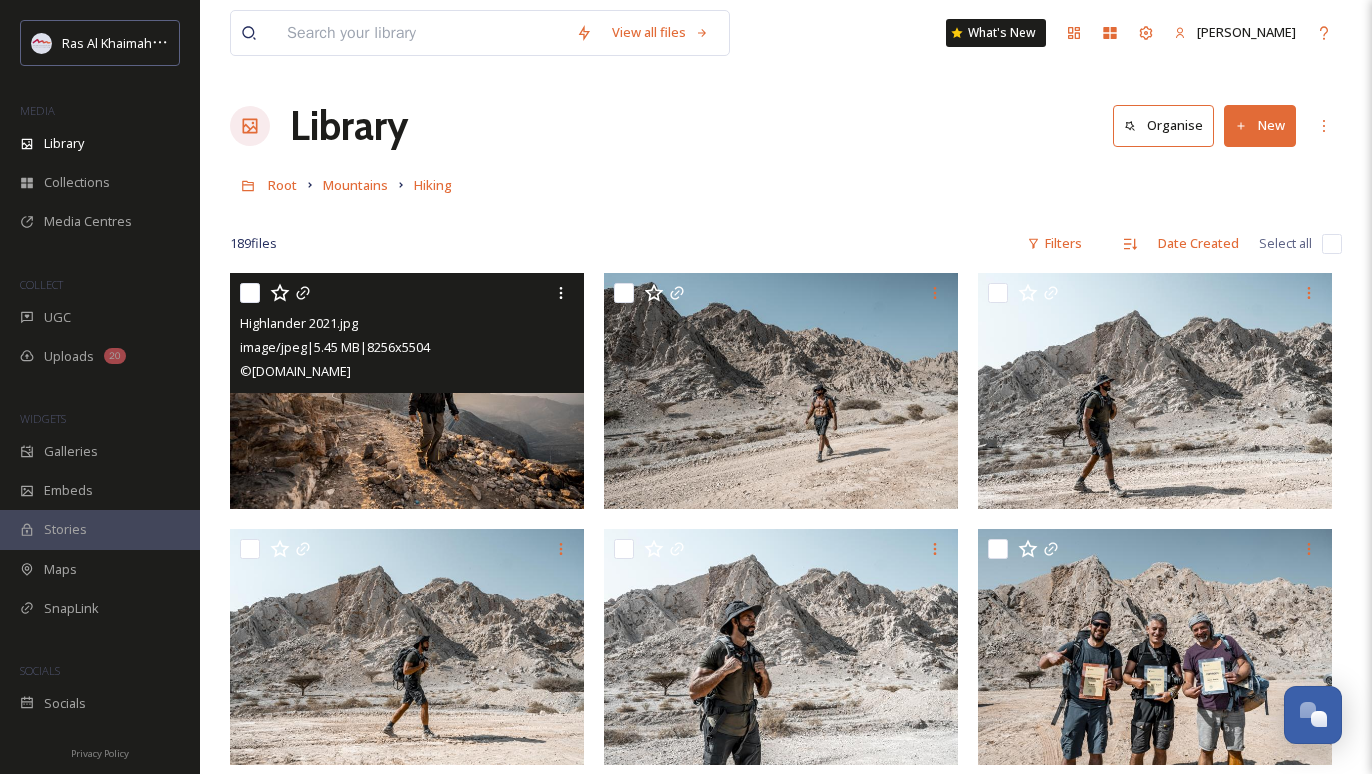 click at bounding box center [407, 391] 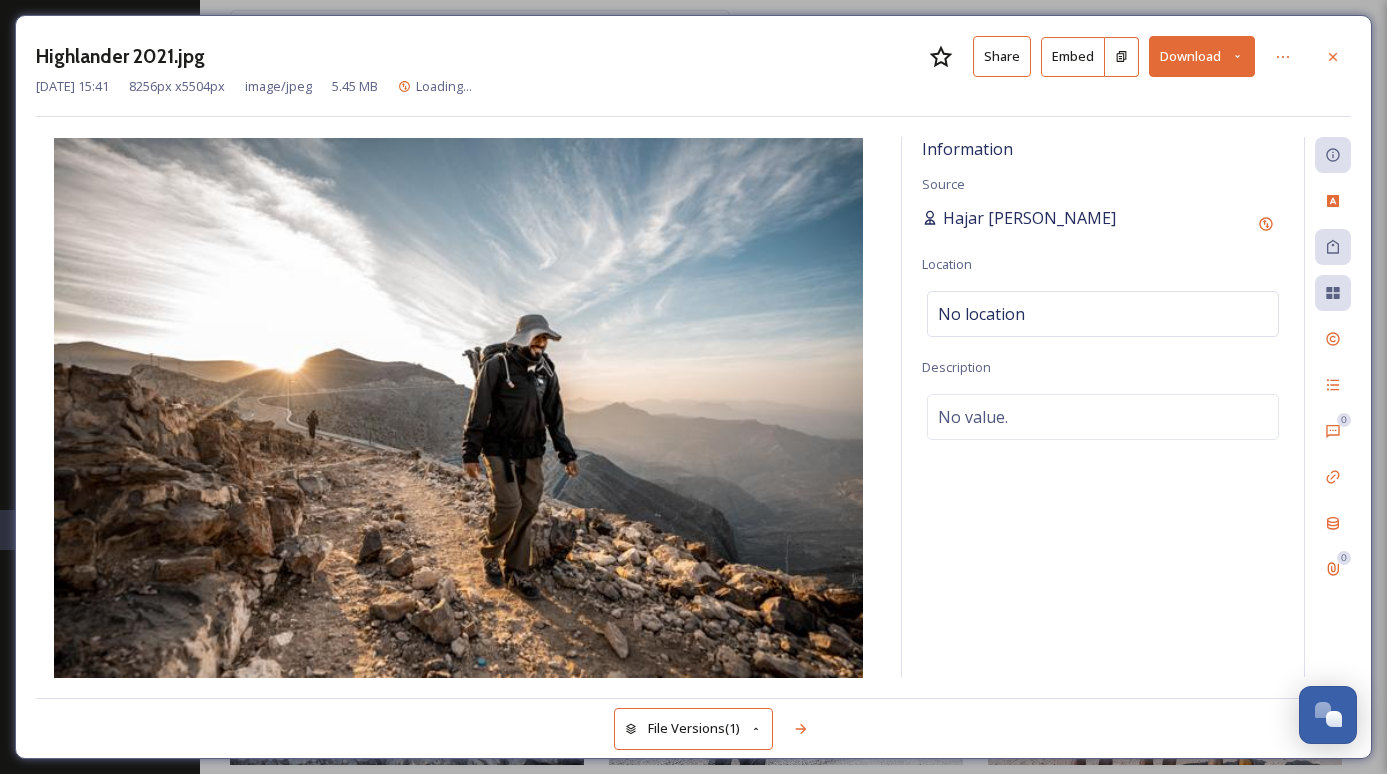 click on "Hajar [PERSON_NAME]" at bounding box center [1029, 218] 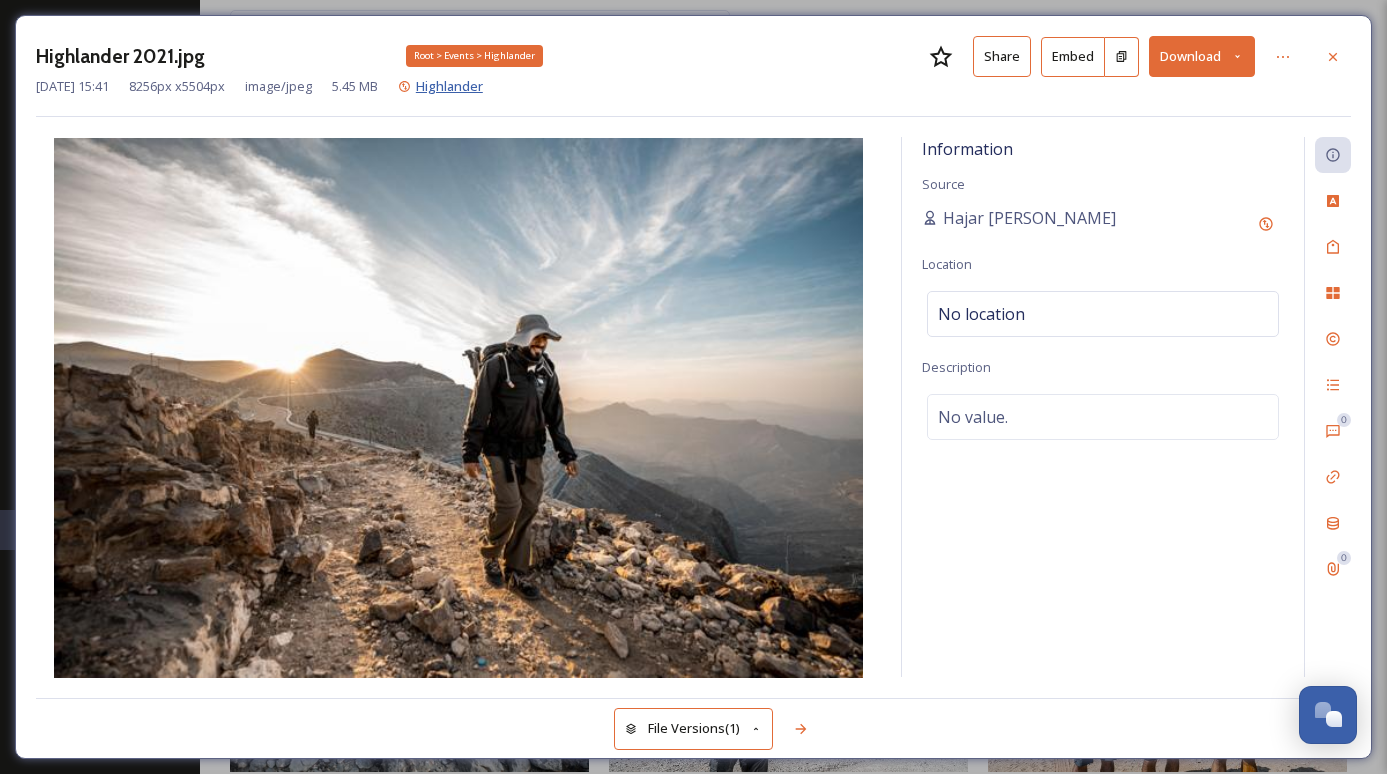 click on "Highlander" at bounding box center [449, 86] 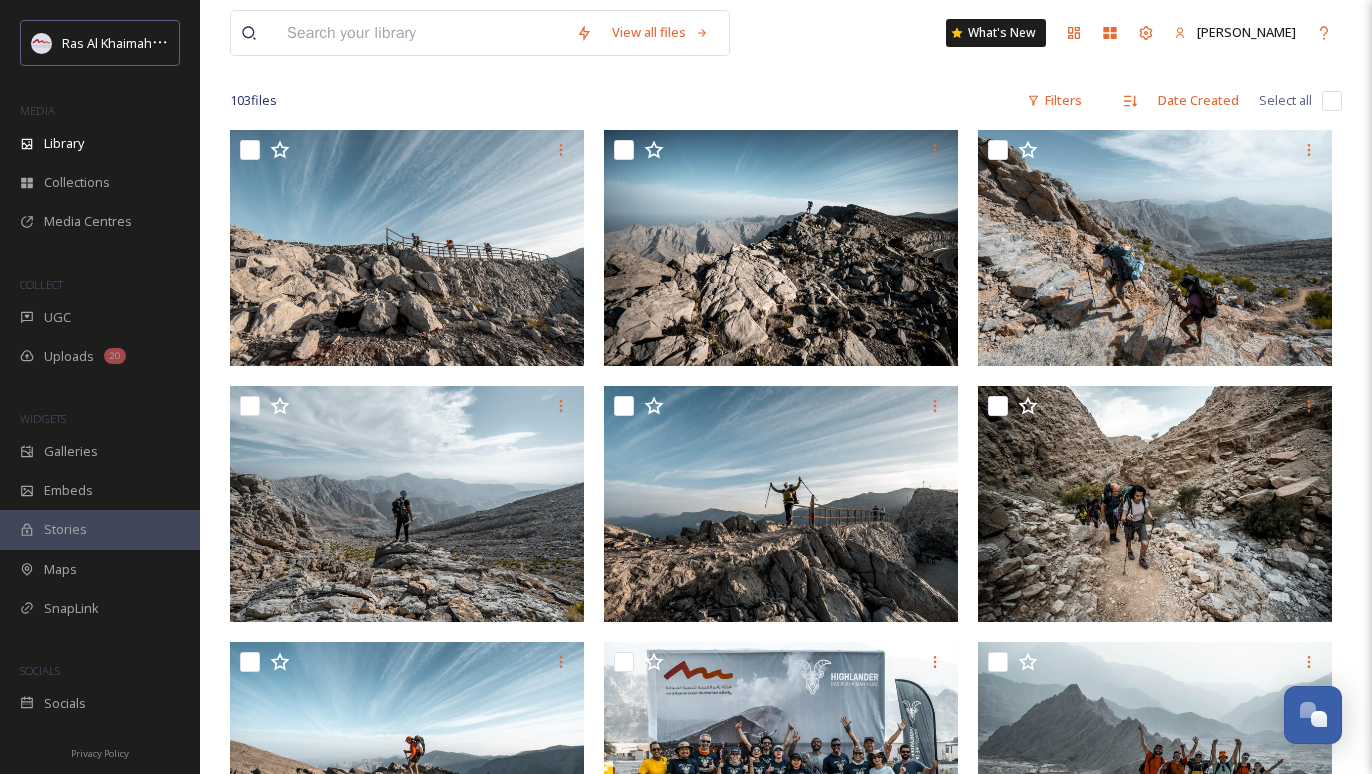 scroll, scrollTop: 200, scrollLeft: 0, axis: vertical 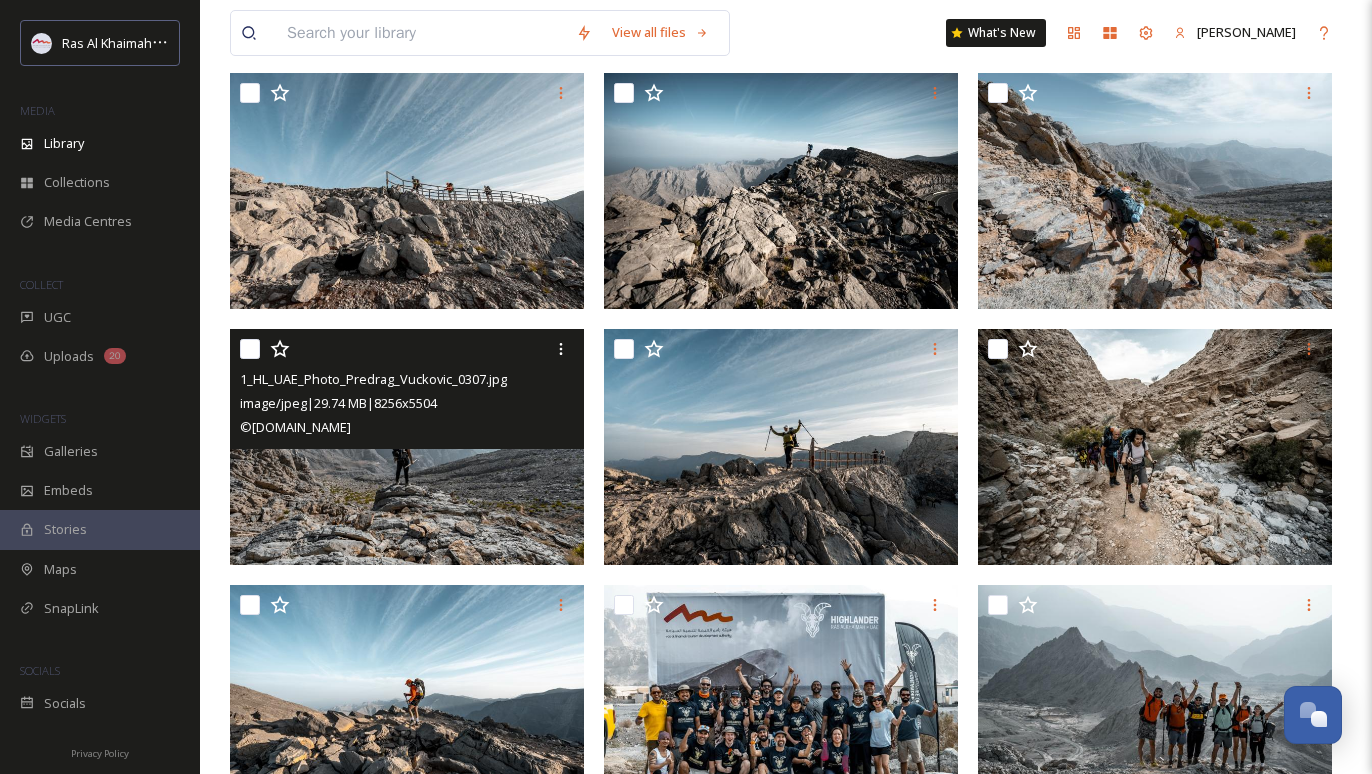 click at bounding box center [407, 447] 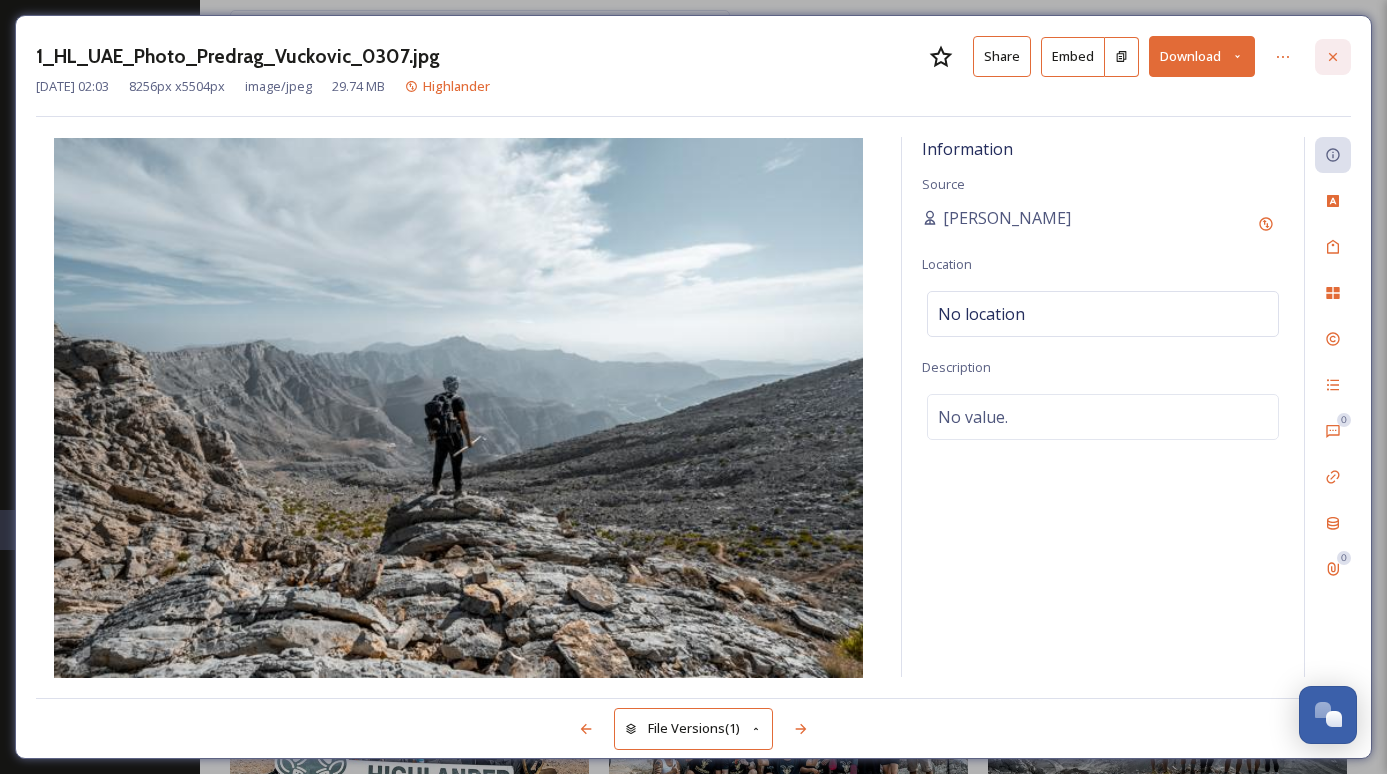 click at bounding box center [1333, 57] 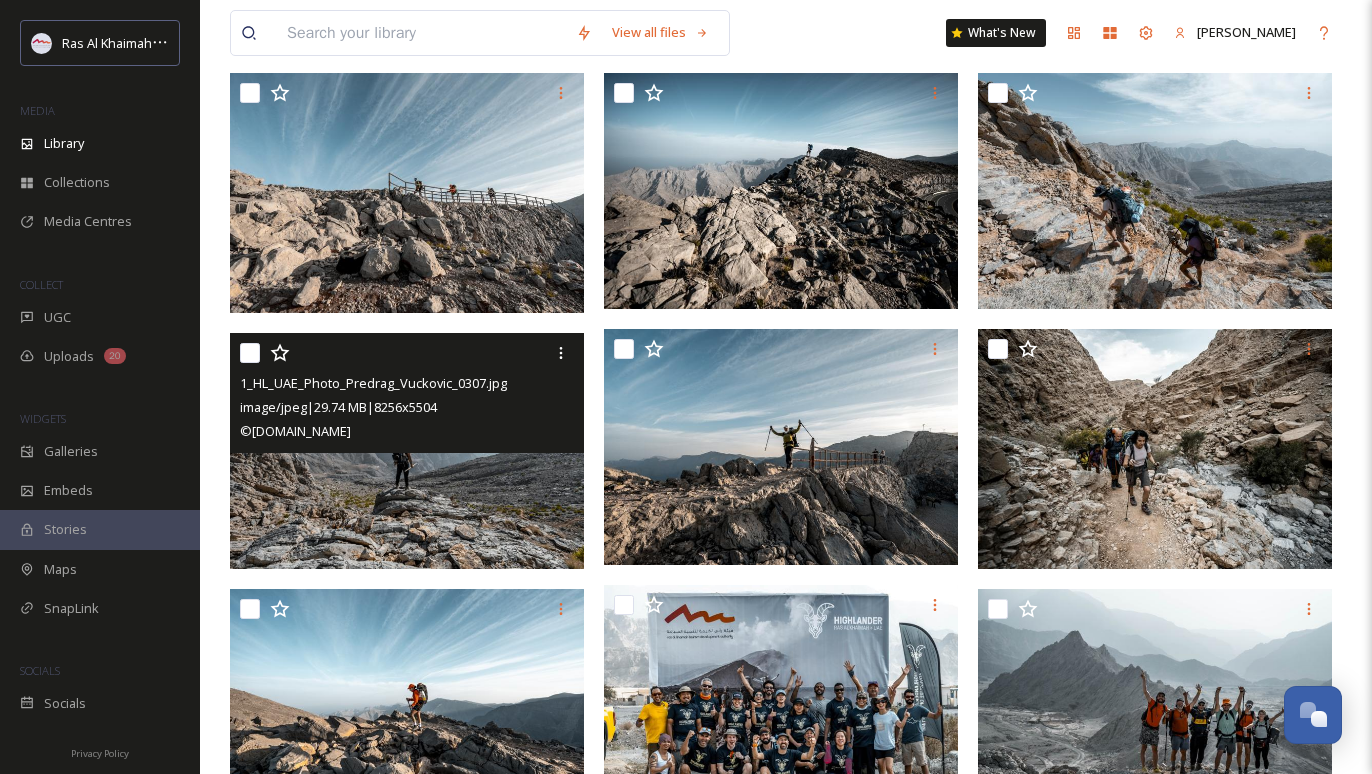 click at bounding box center (407, 450) 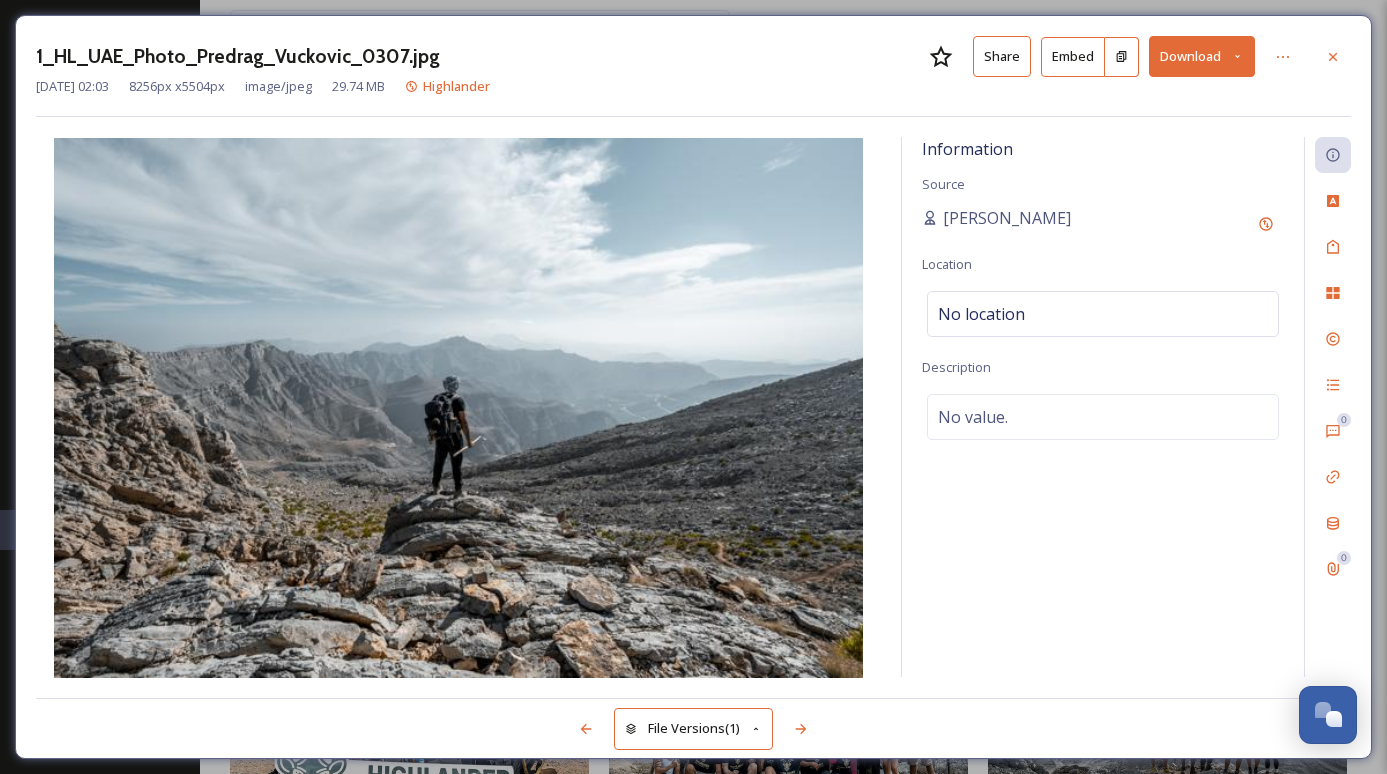 click 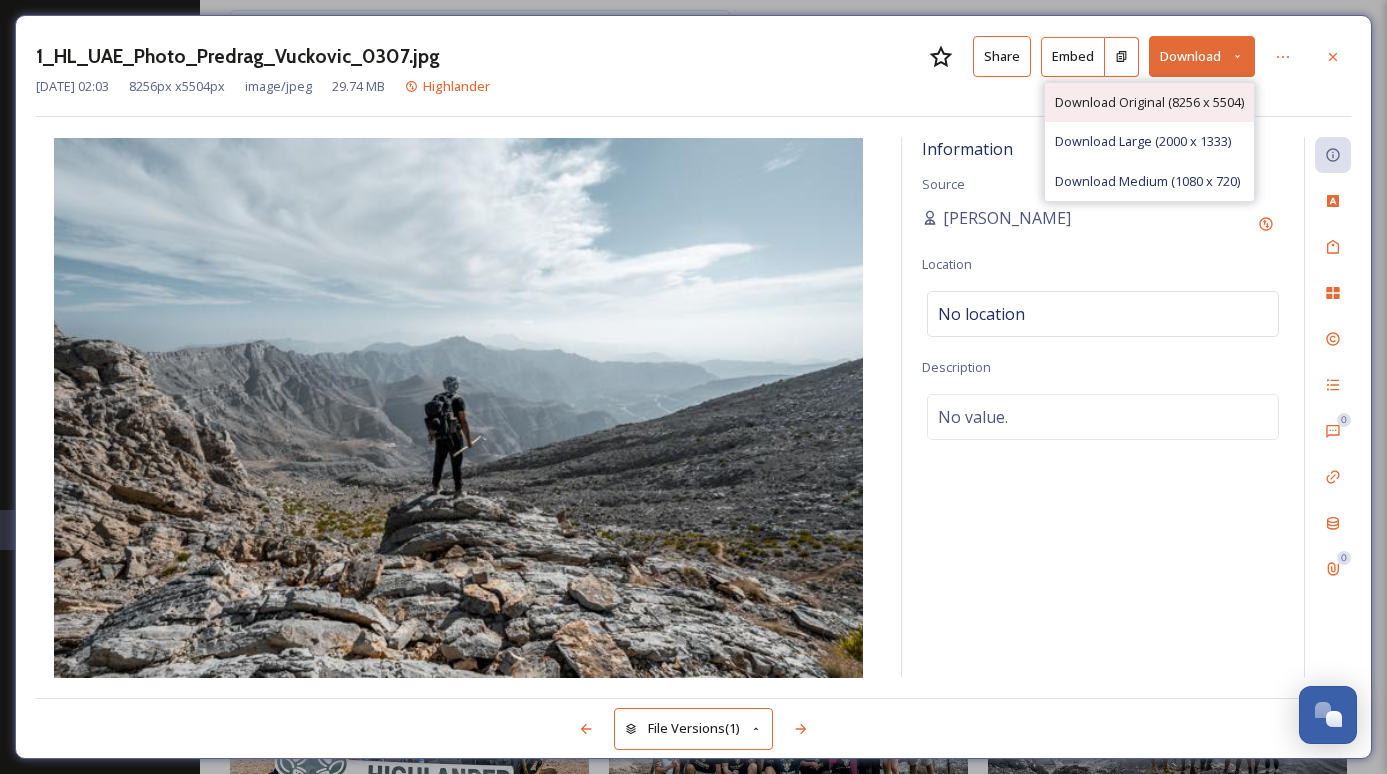 click on "Download Original (8256 x 5504)" at bounding box center (1149, 102) 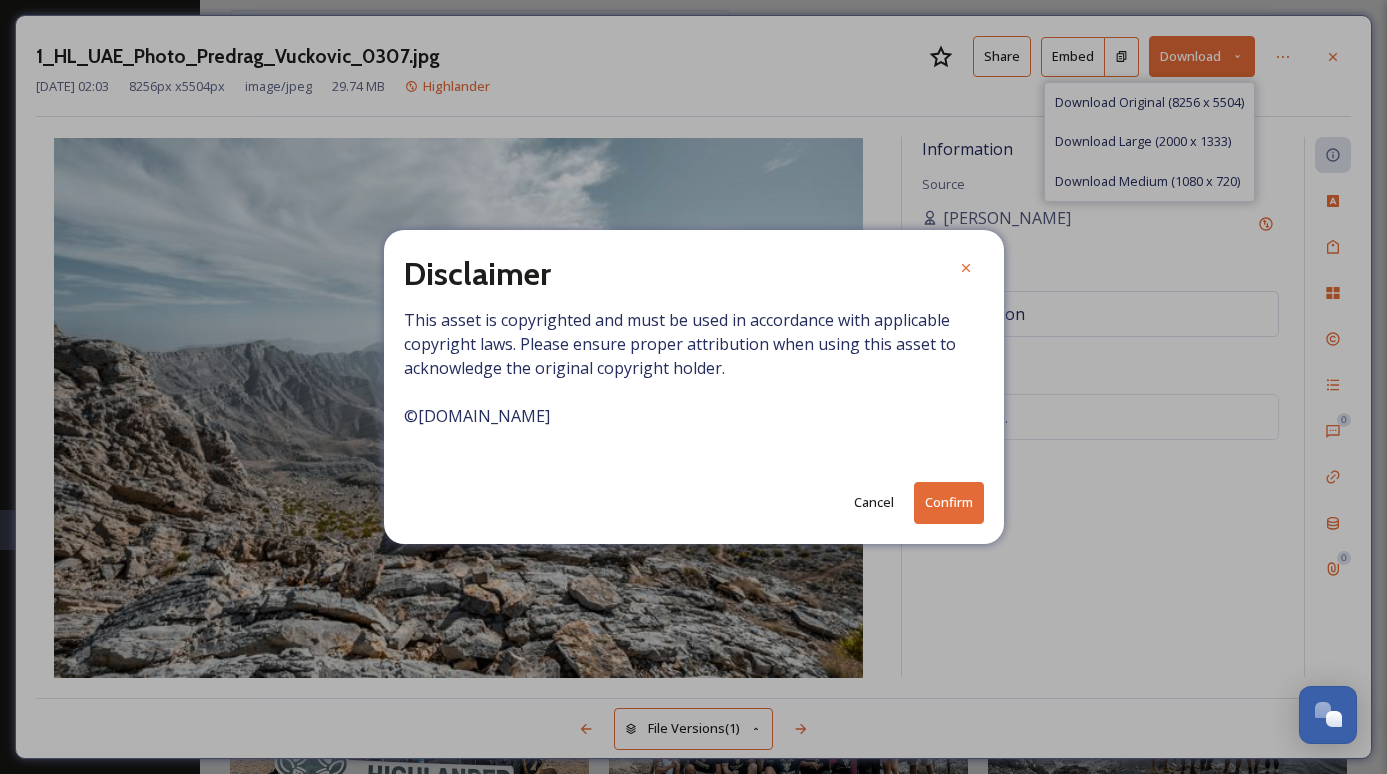 click on "Confirm" at bounding box center [949, 502] 